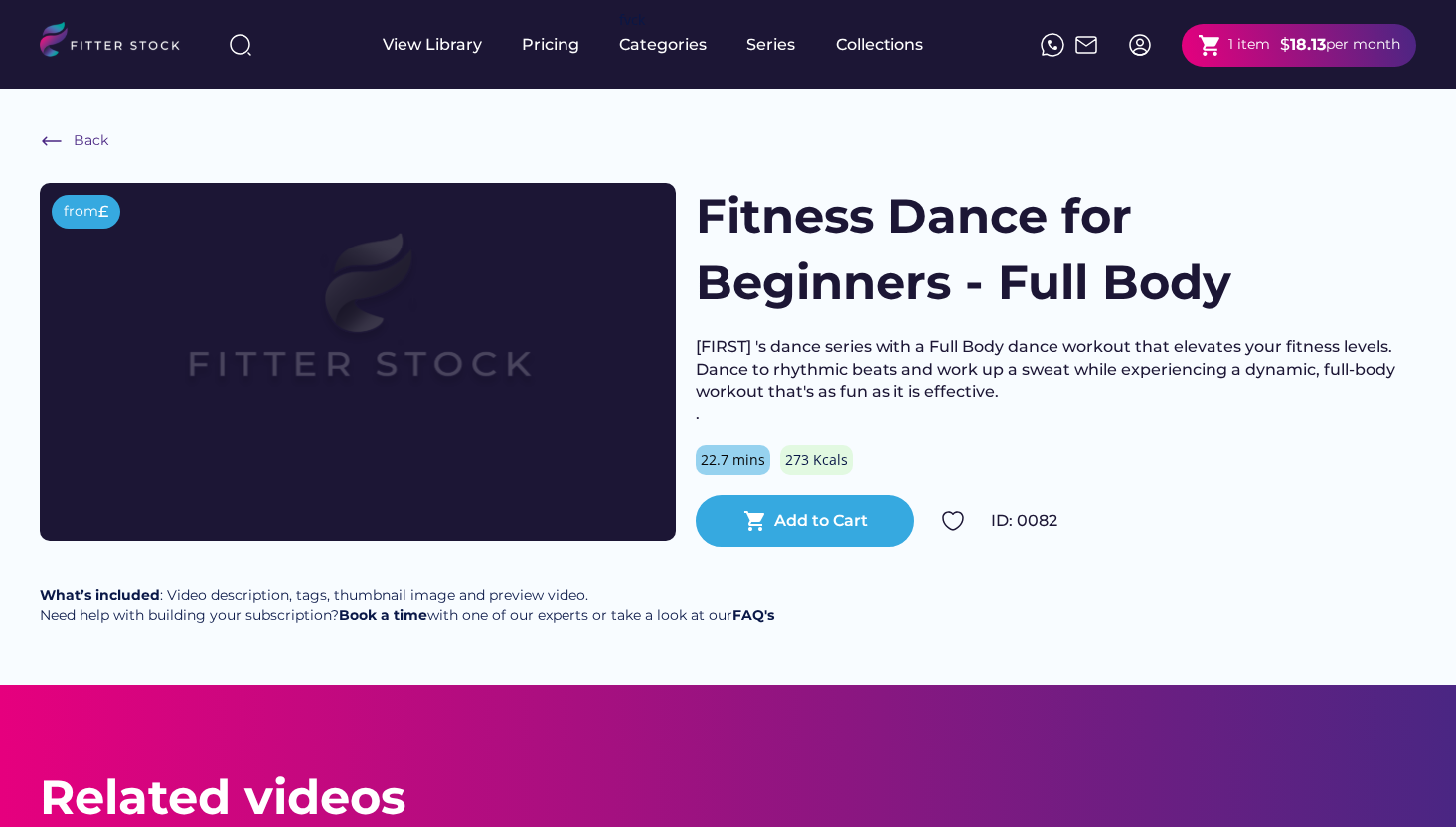scroll, scrollTop: 0, scrollLeft: 0, axis: both 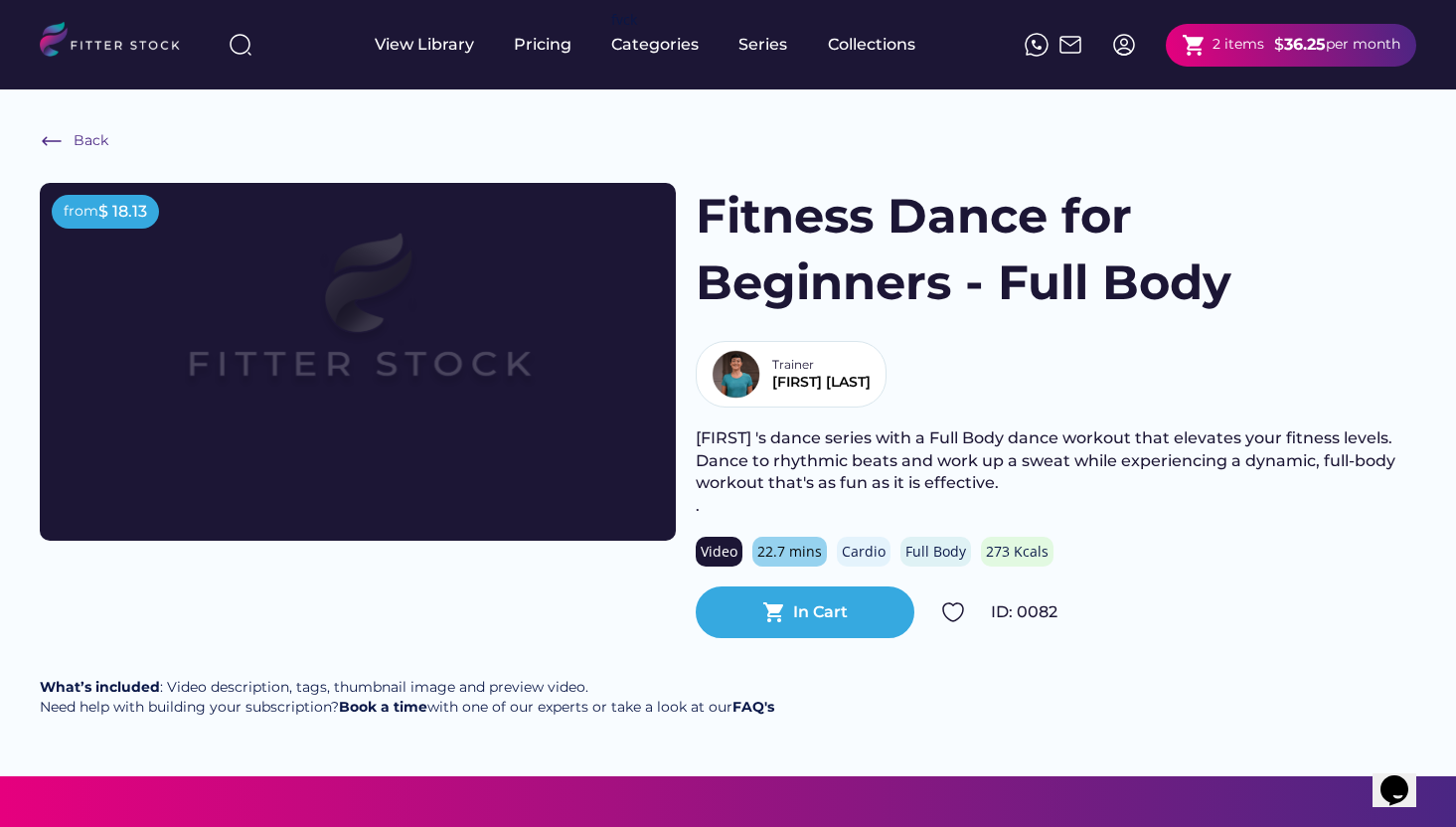 click on "shopping_cart
2 items" at bounding box center (1222, 45) 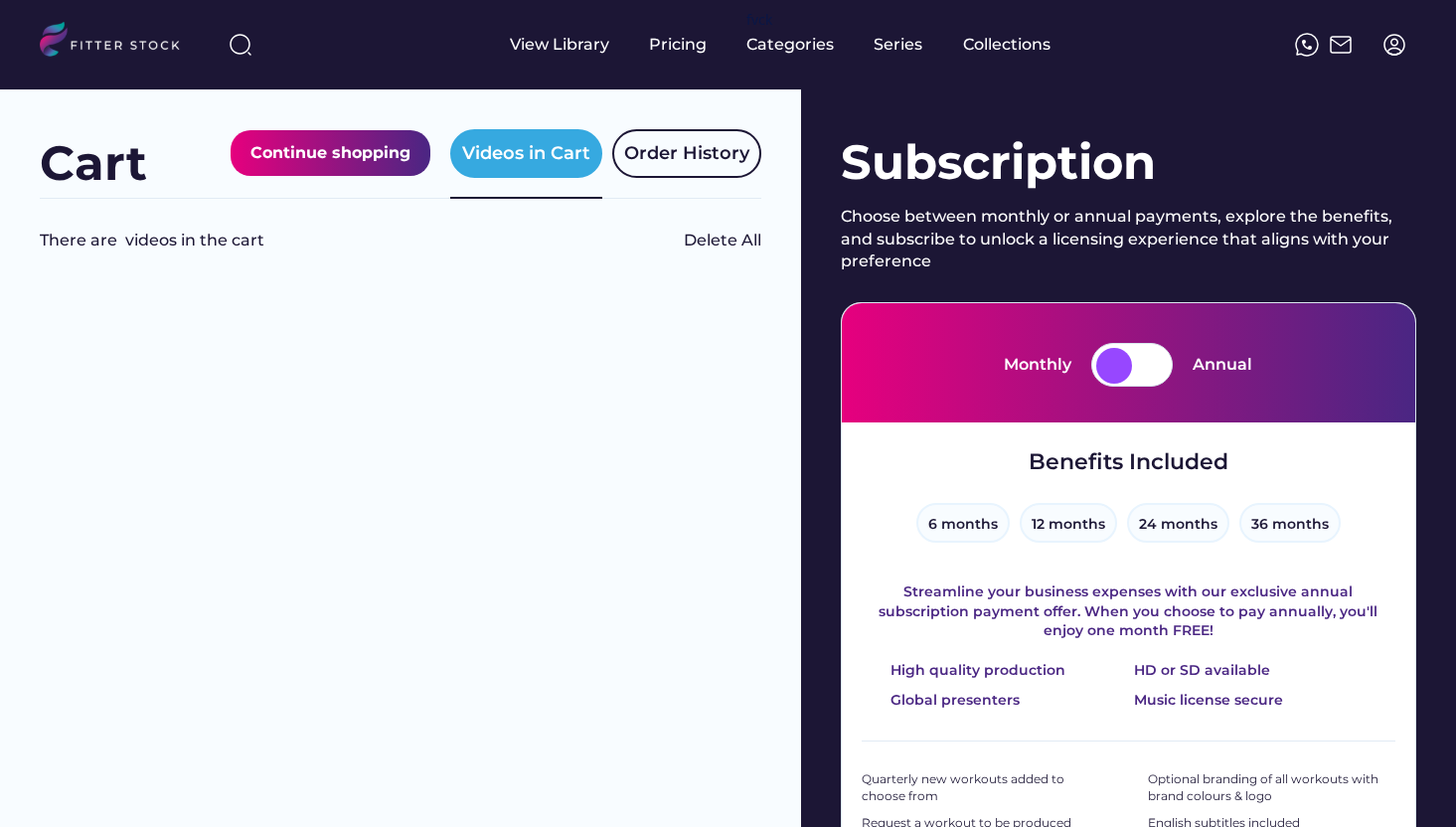 scroll, scrollTop: 296, scrollLeft: 0, axis: vertical 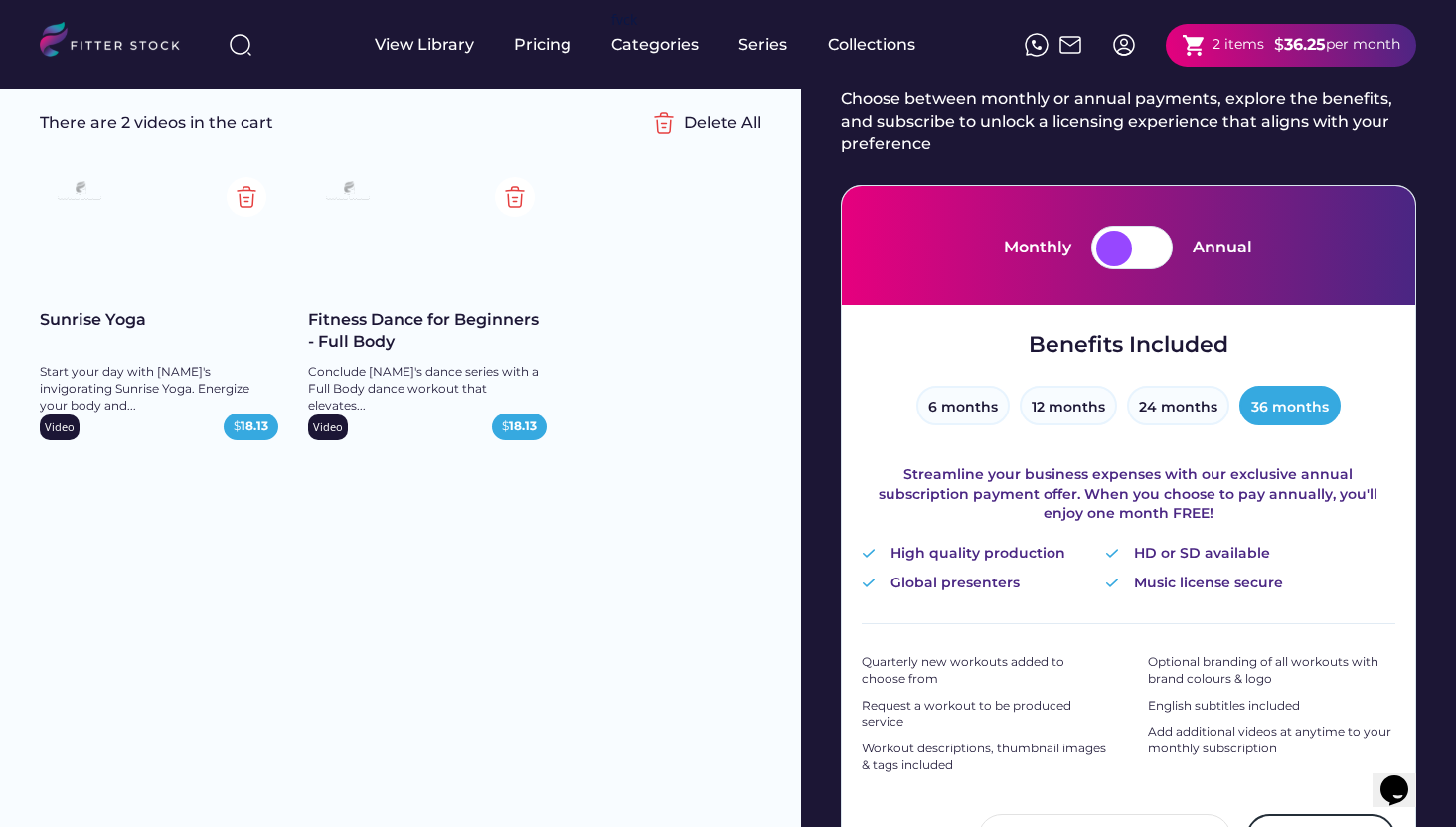 click 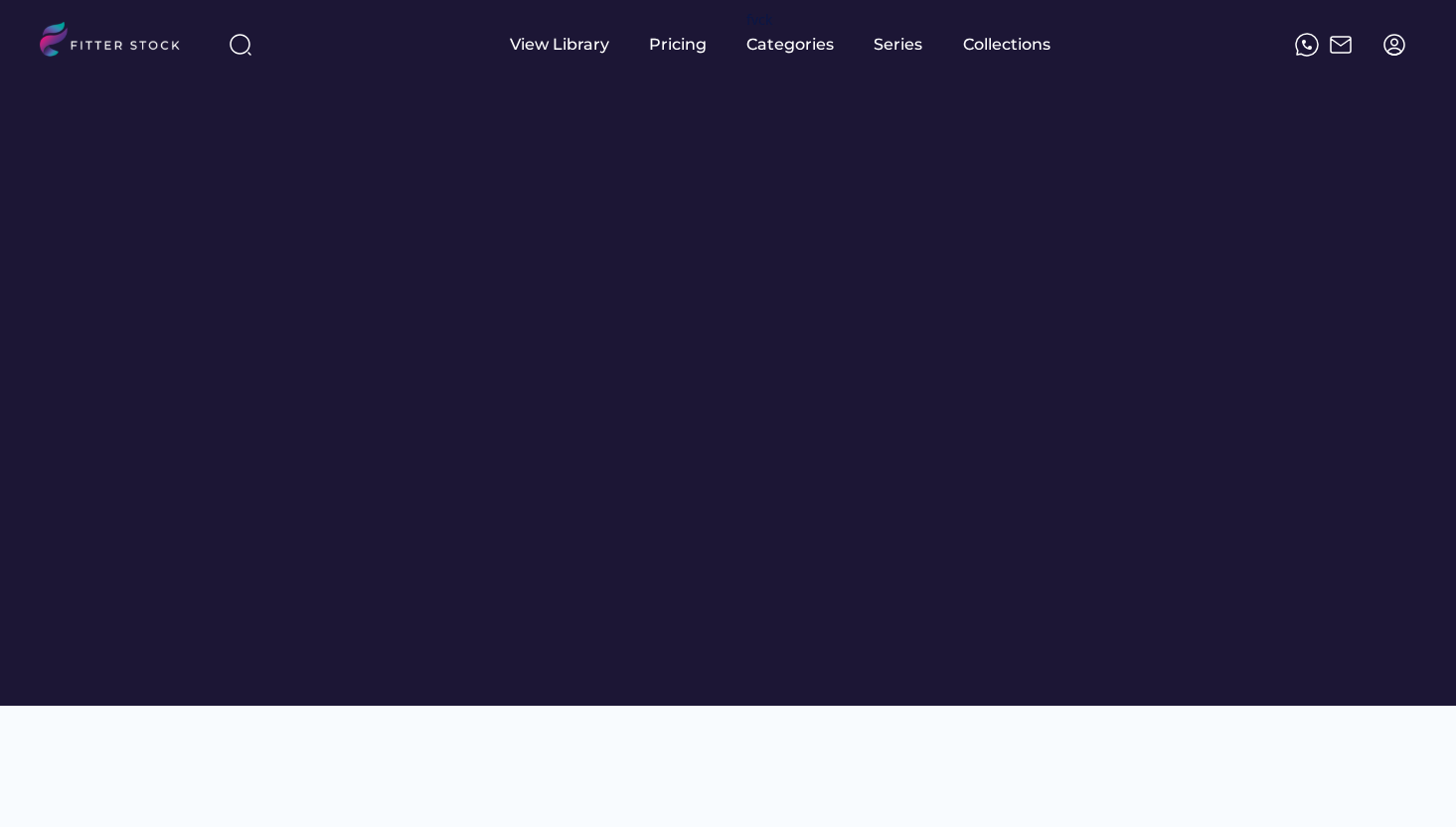 scroll, scrollTop: 0, scrollLeft: 0, axis: both 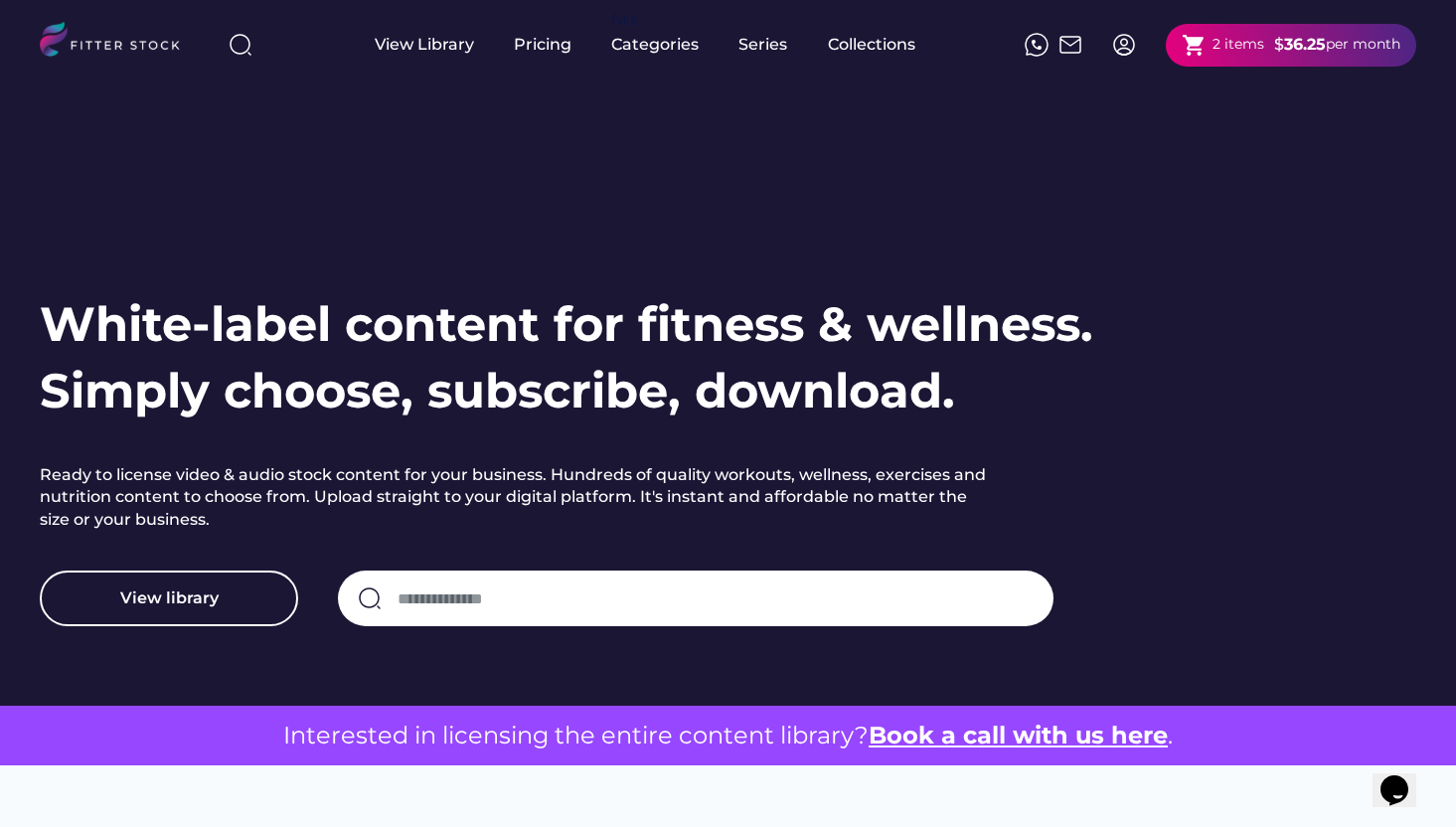 click at bounding box center [1124, 45] 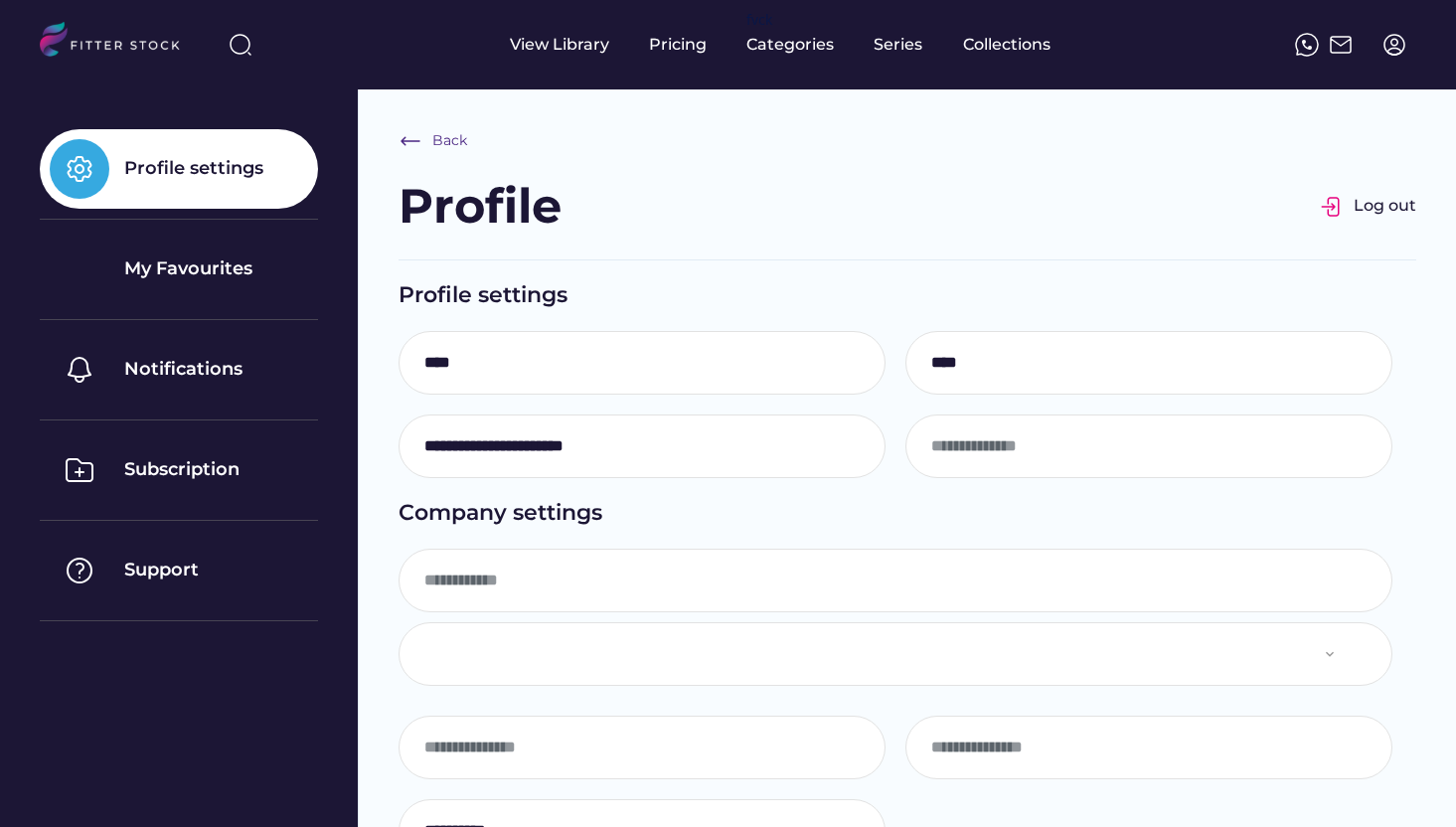 scroll, scrollTop: 0, scrollLeft: 0, axis: both 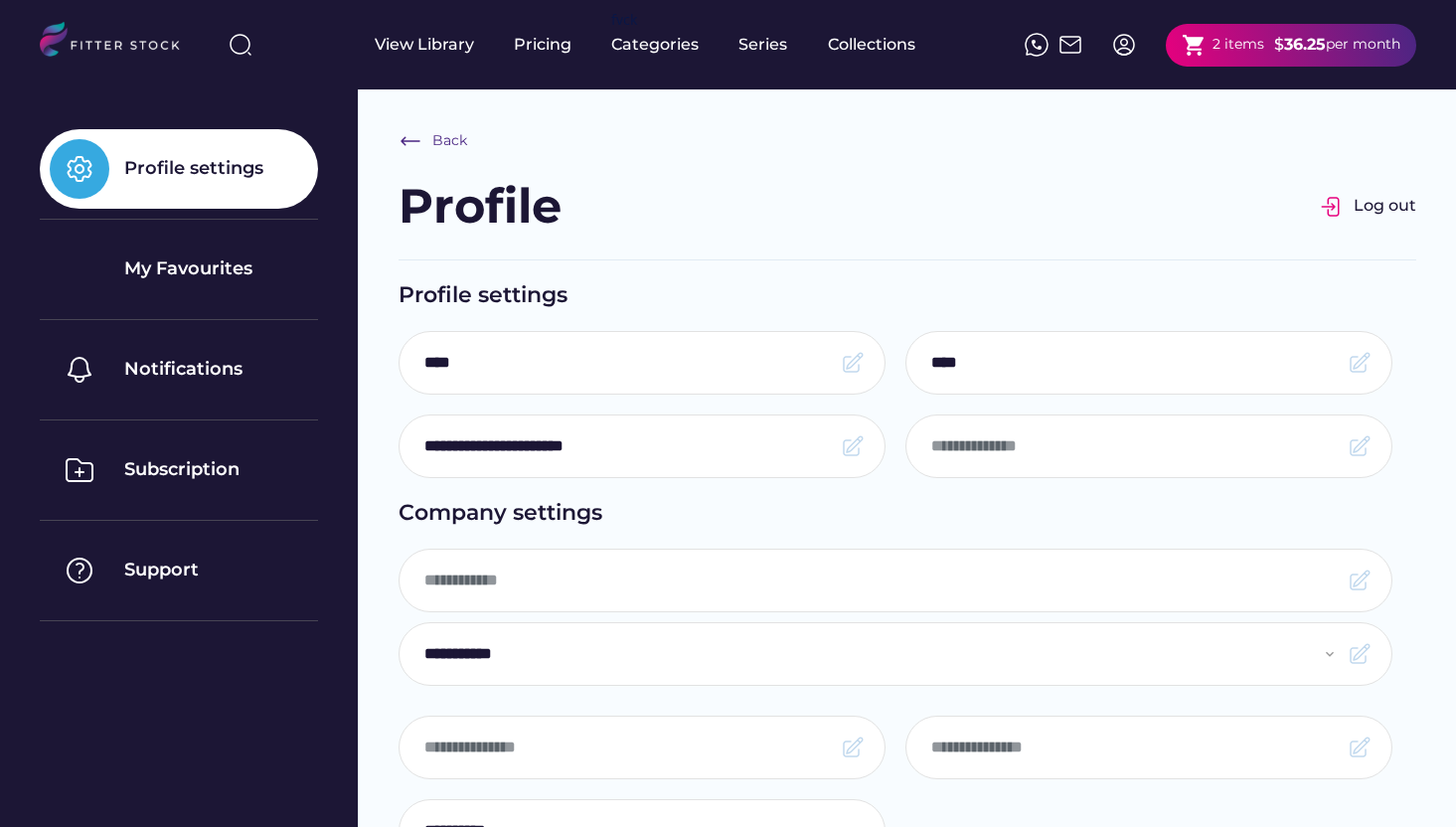 type on "*********" 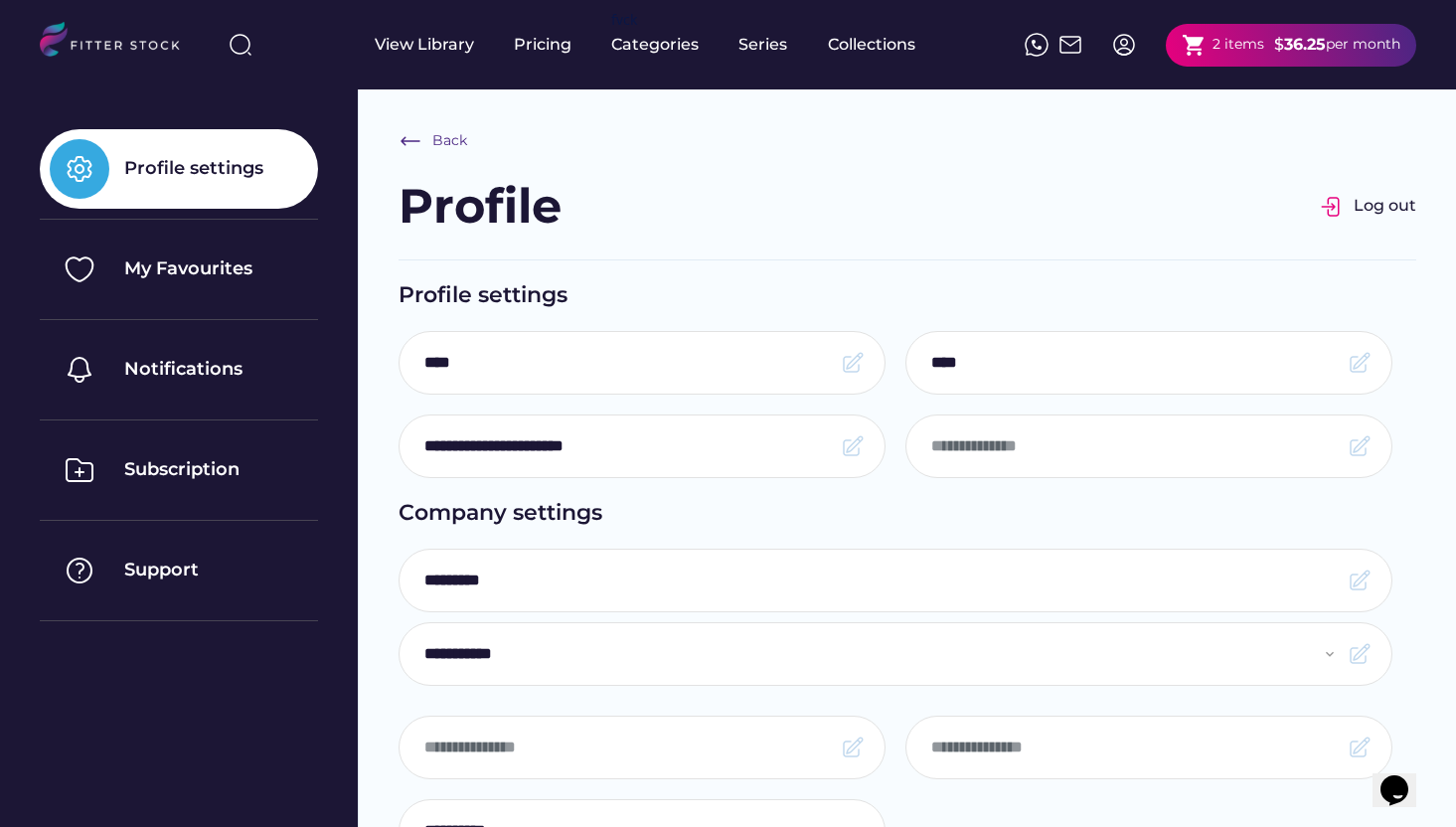 scroll, scrollTop: 0, scrollLeft: 0, axis: both 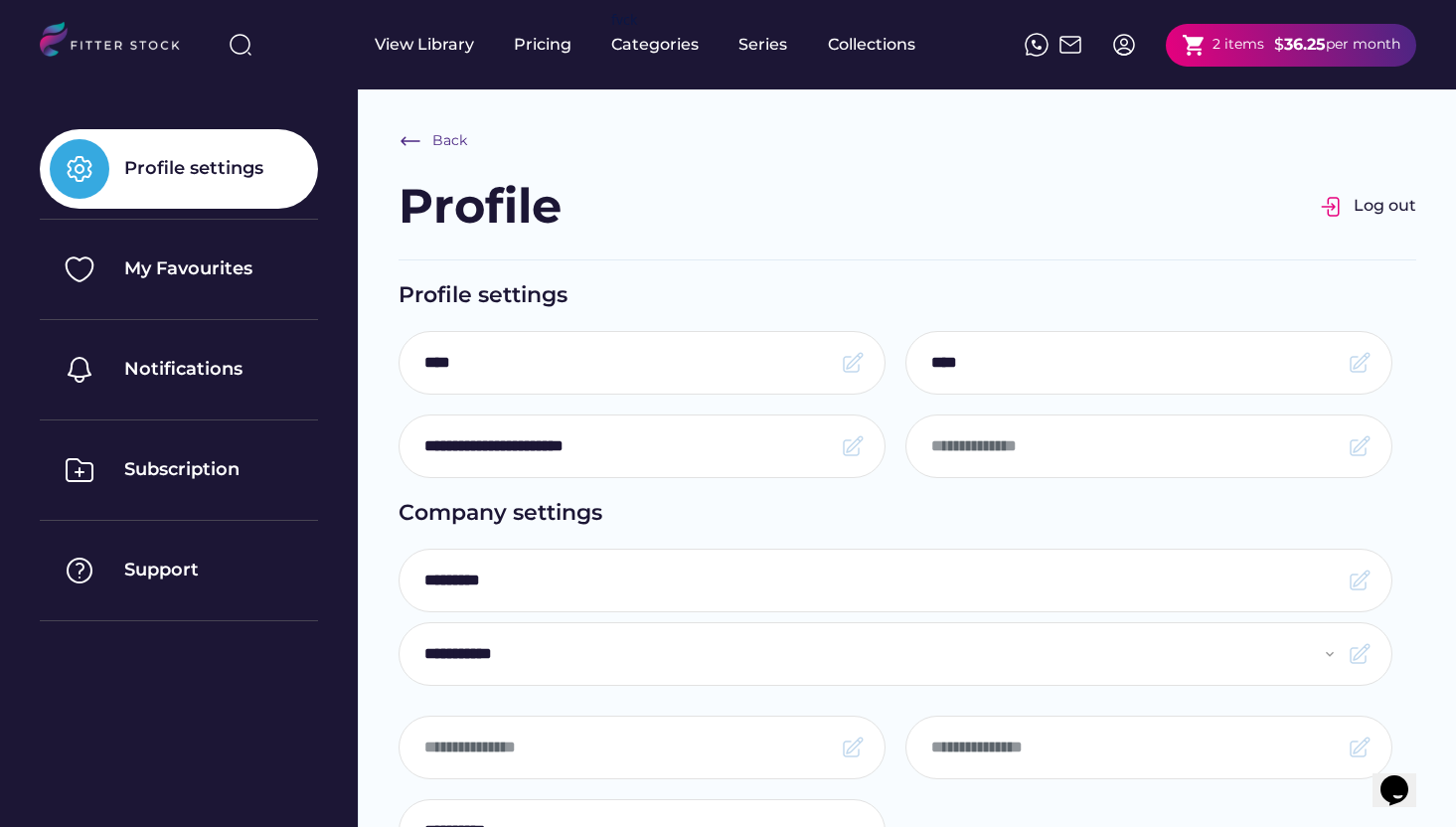 click on "$" at bounding box center (1279, 45) 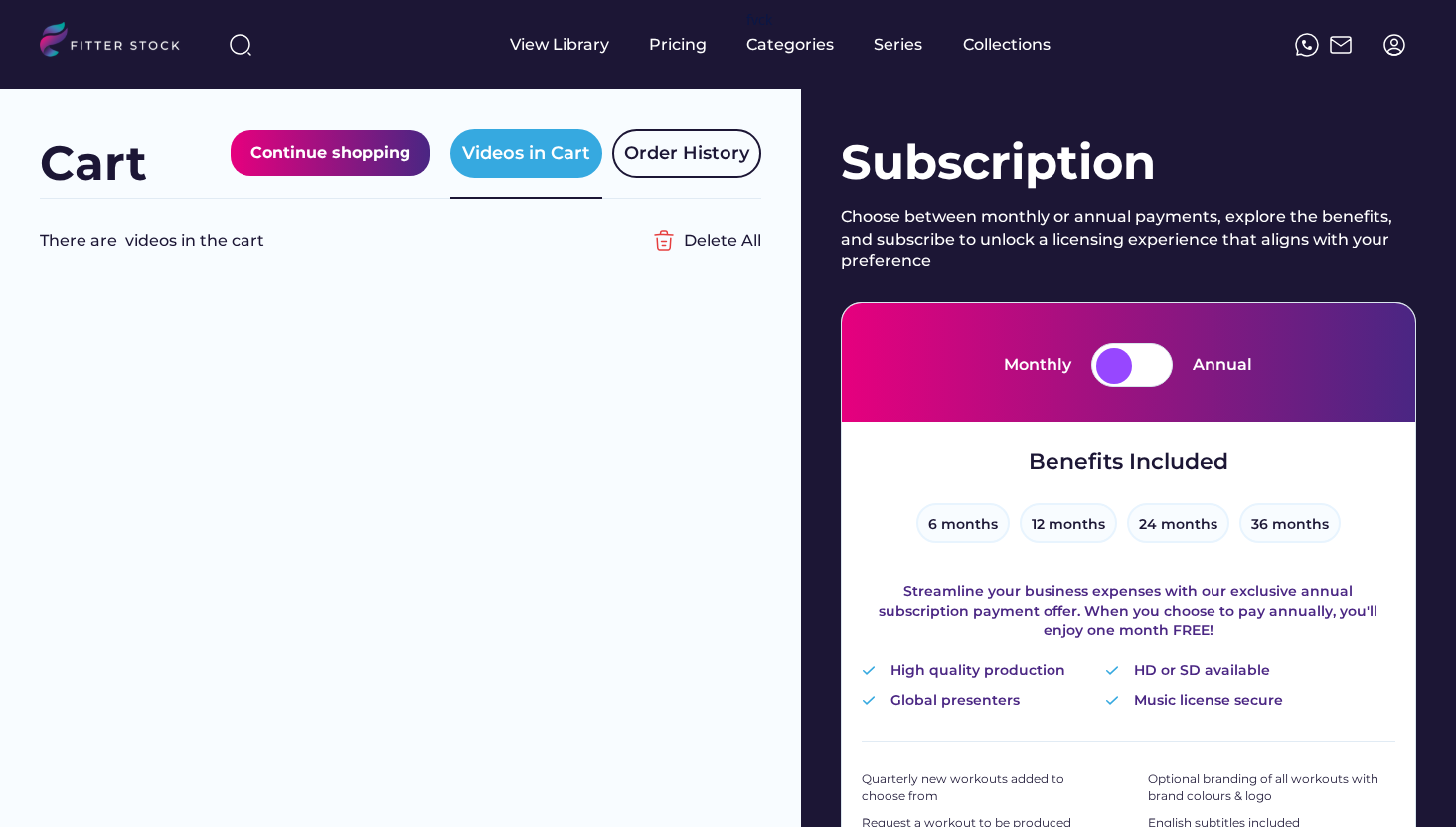 scroll, scrollTop: 372, scrollLeft: 0, axis: vertical 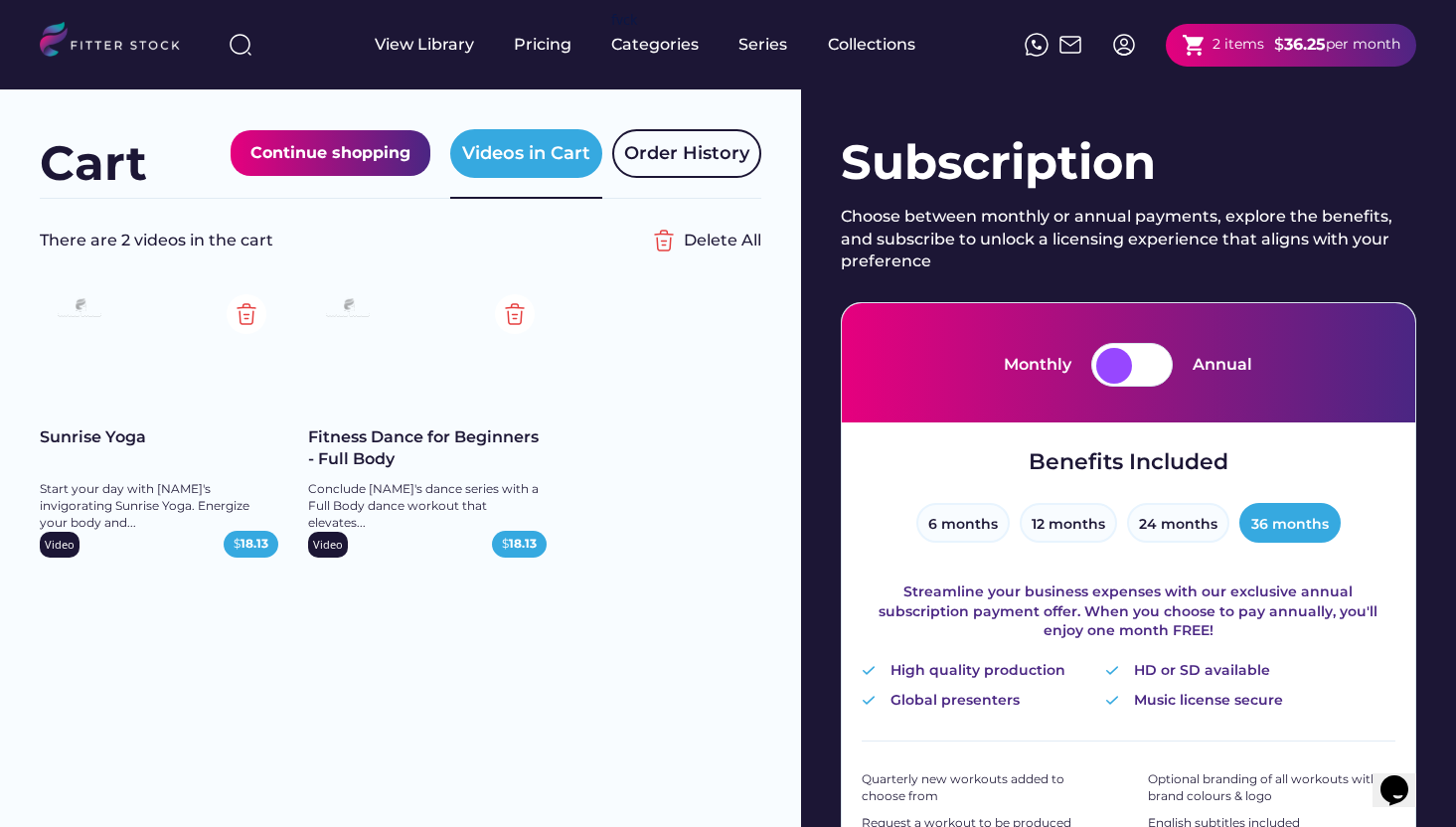 click on "Fitness Dance for Beginners - Full Body" at bounding box center [427, 448] 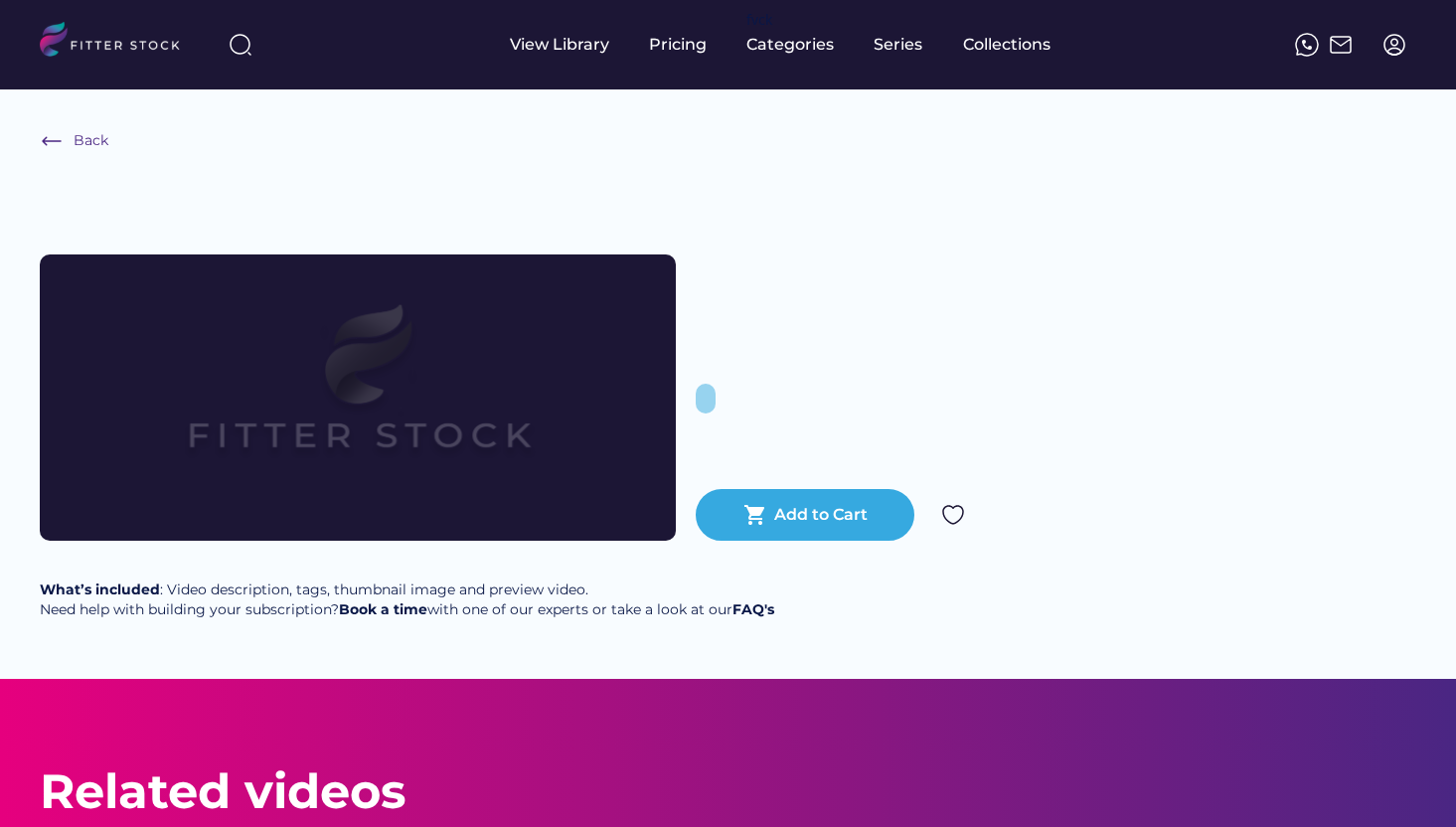 scroll, scrollTop: 0, scrollLeft: 0, axis: both 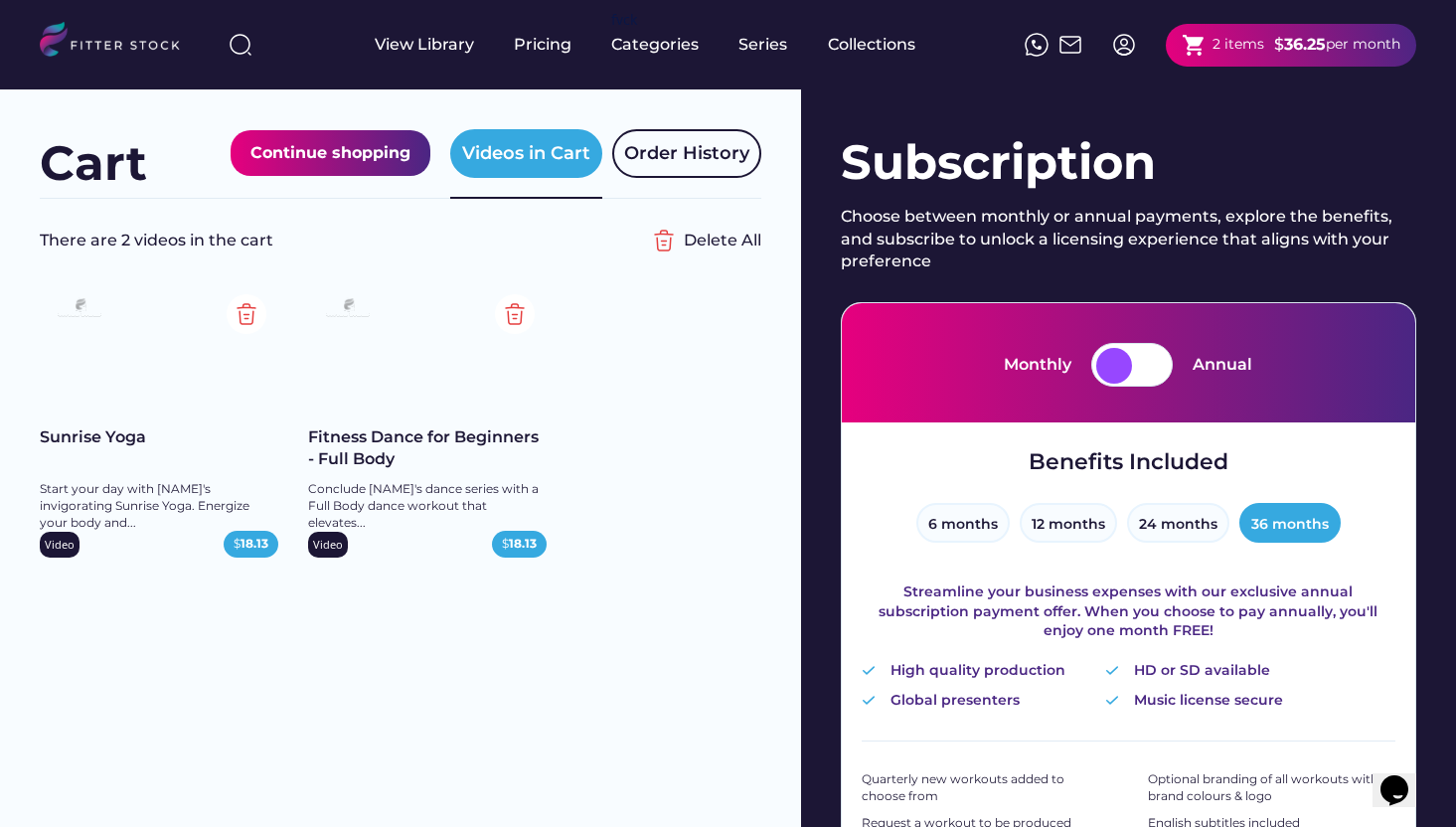 click on "Continue shopping" at bounding box center [330, 153] 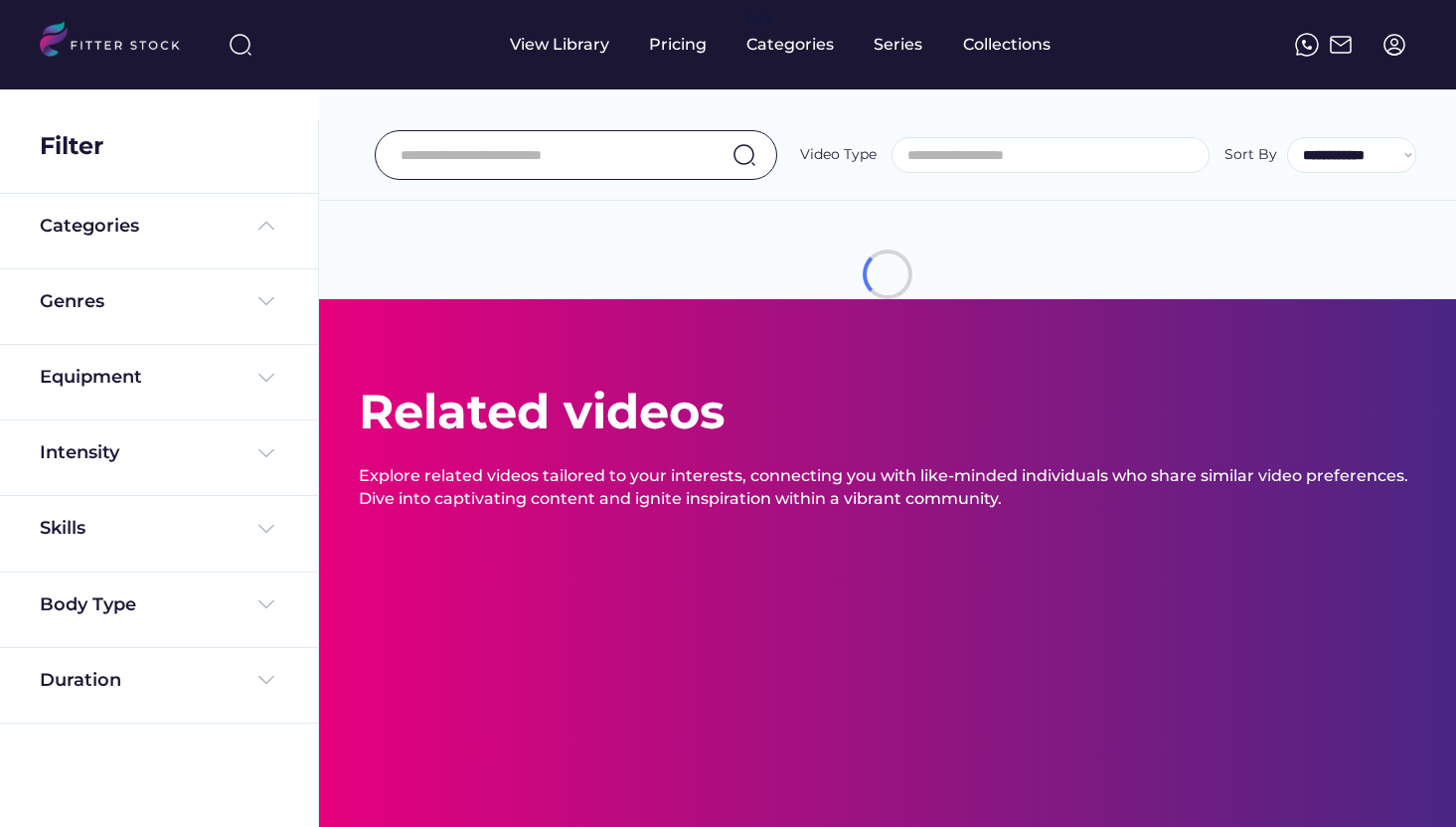 select 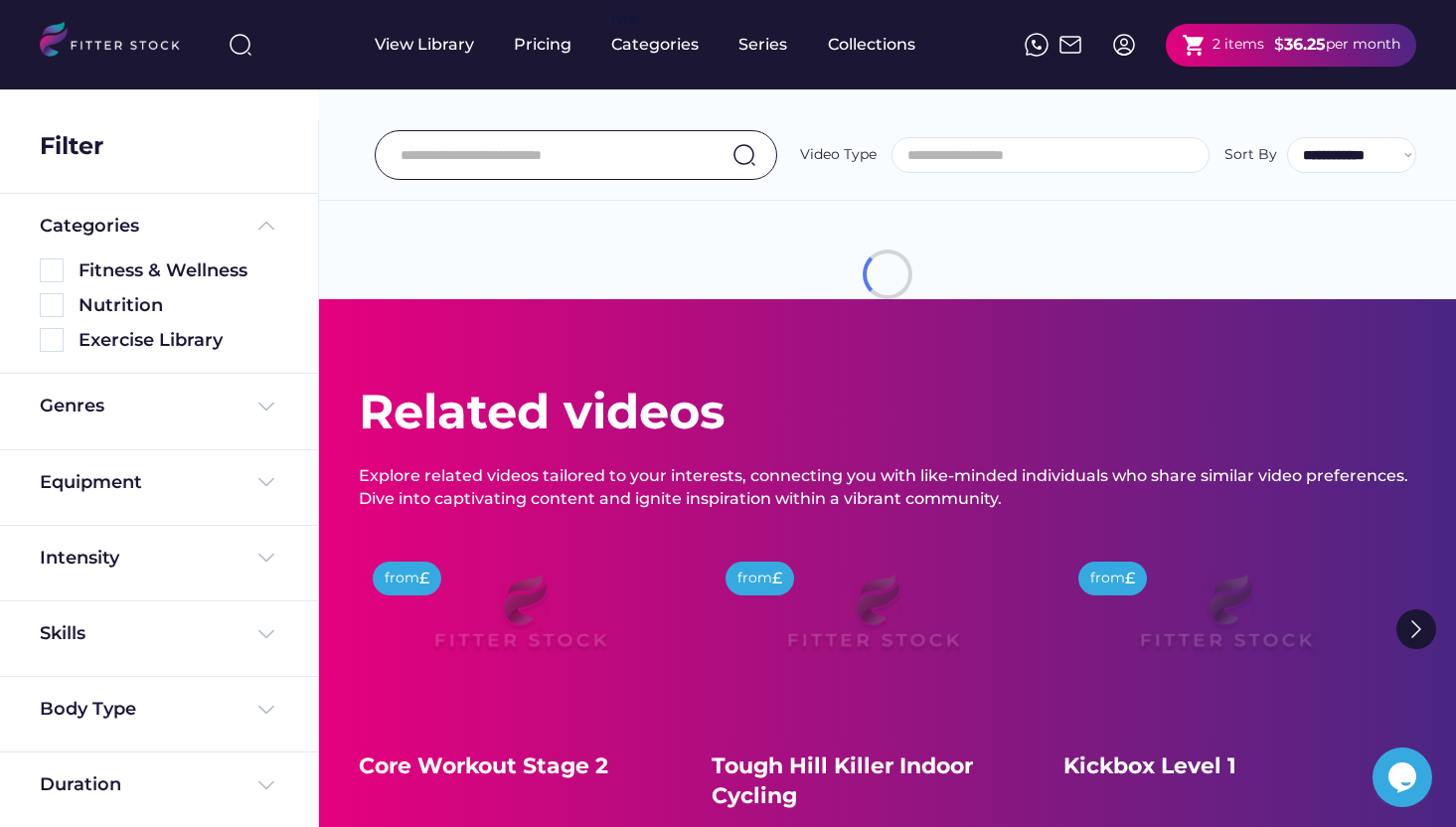 scroll, scrollTop: 0, scrollLeft: 0, axis: both 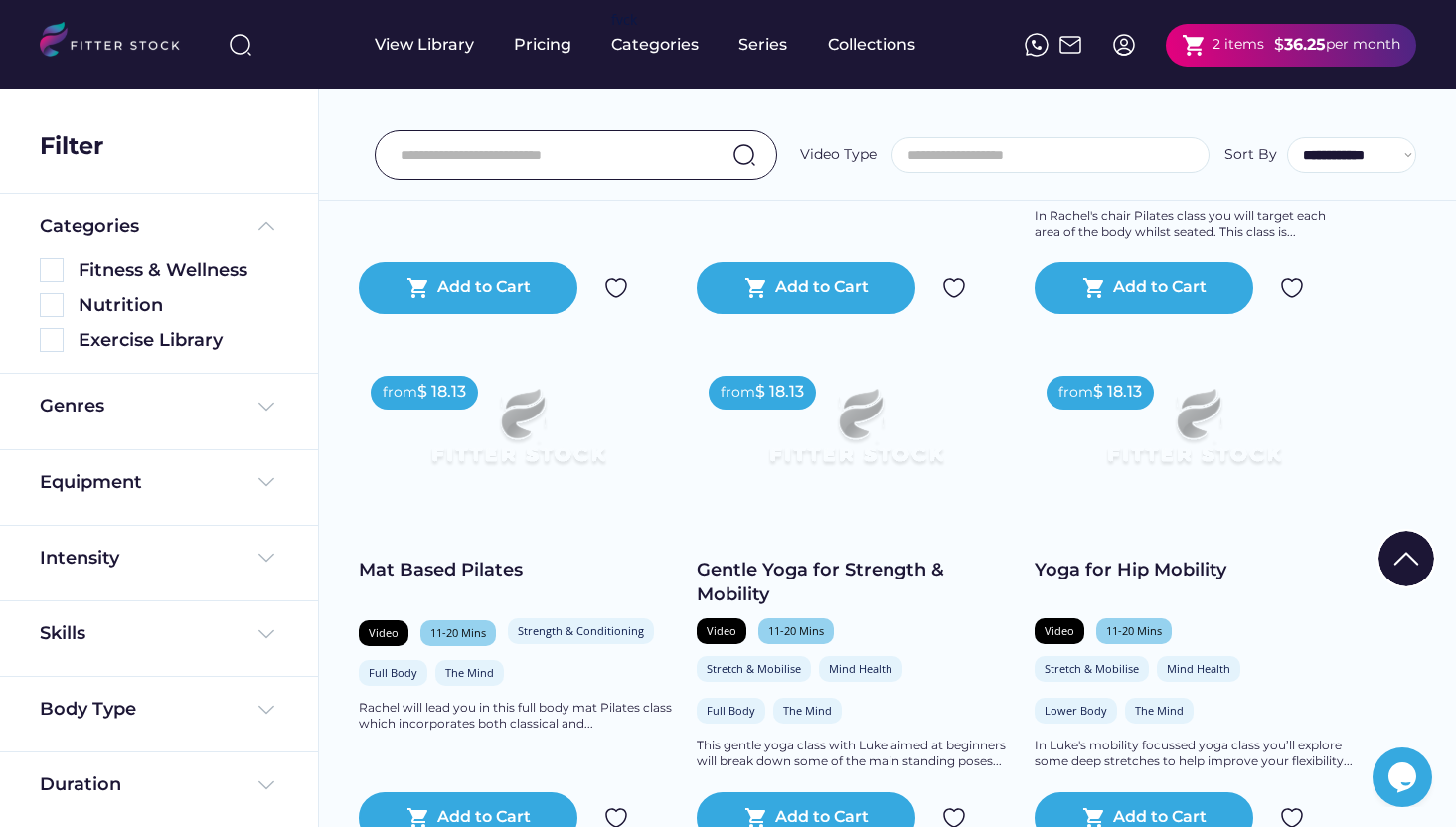 click at bounding box center [551, 155] 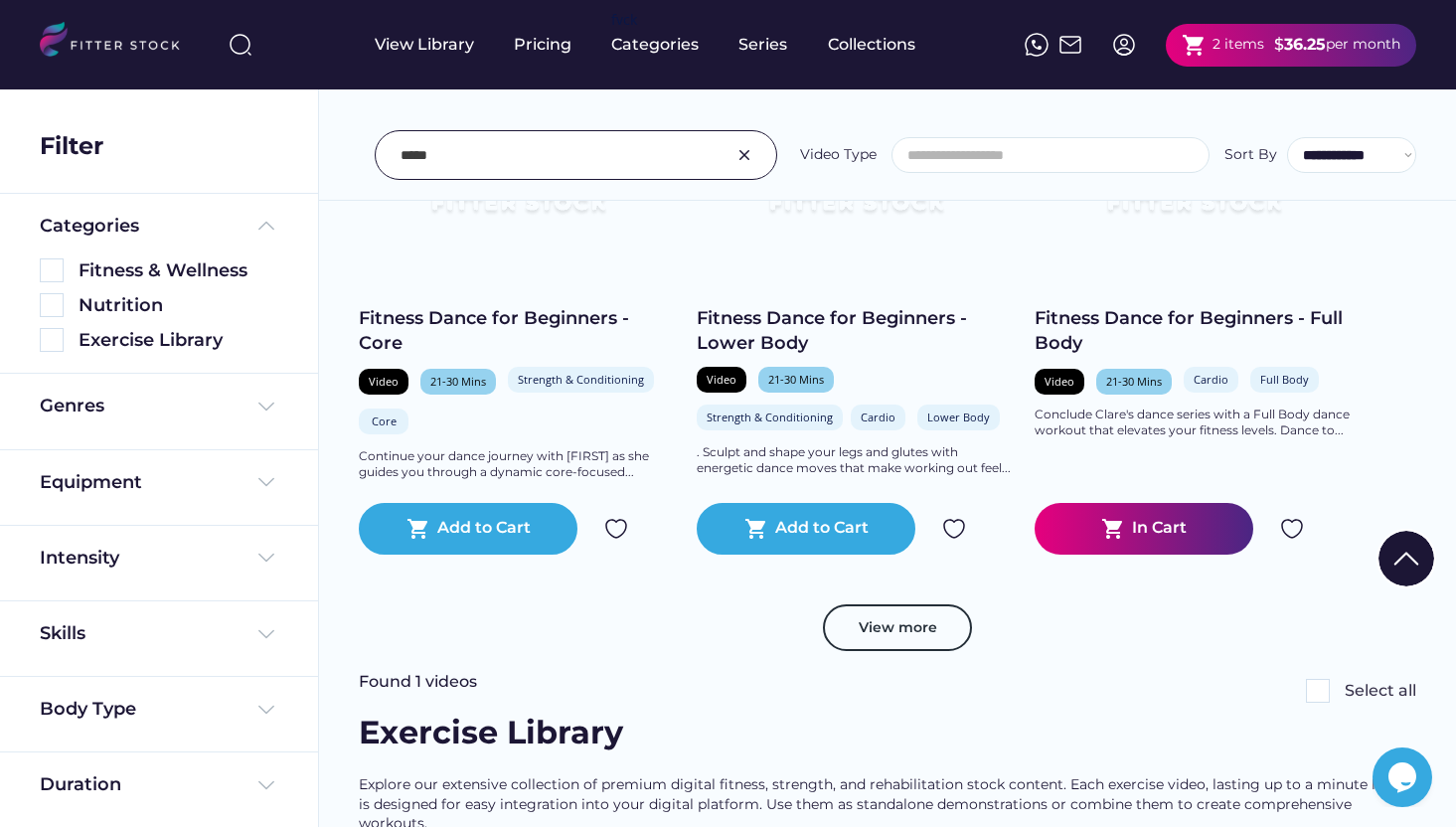 scroll, scrollTop: 1008, scrollLeft: 0, axis: vertical 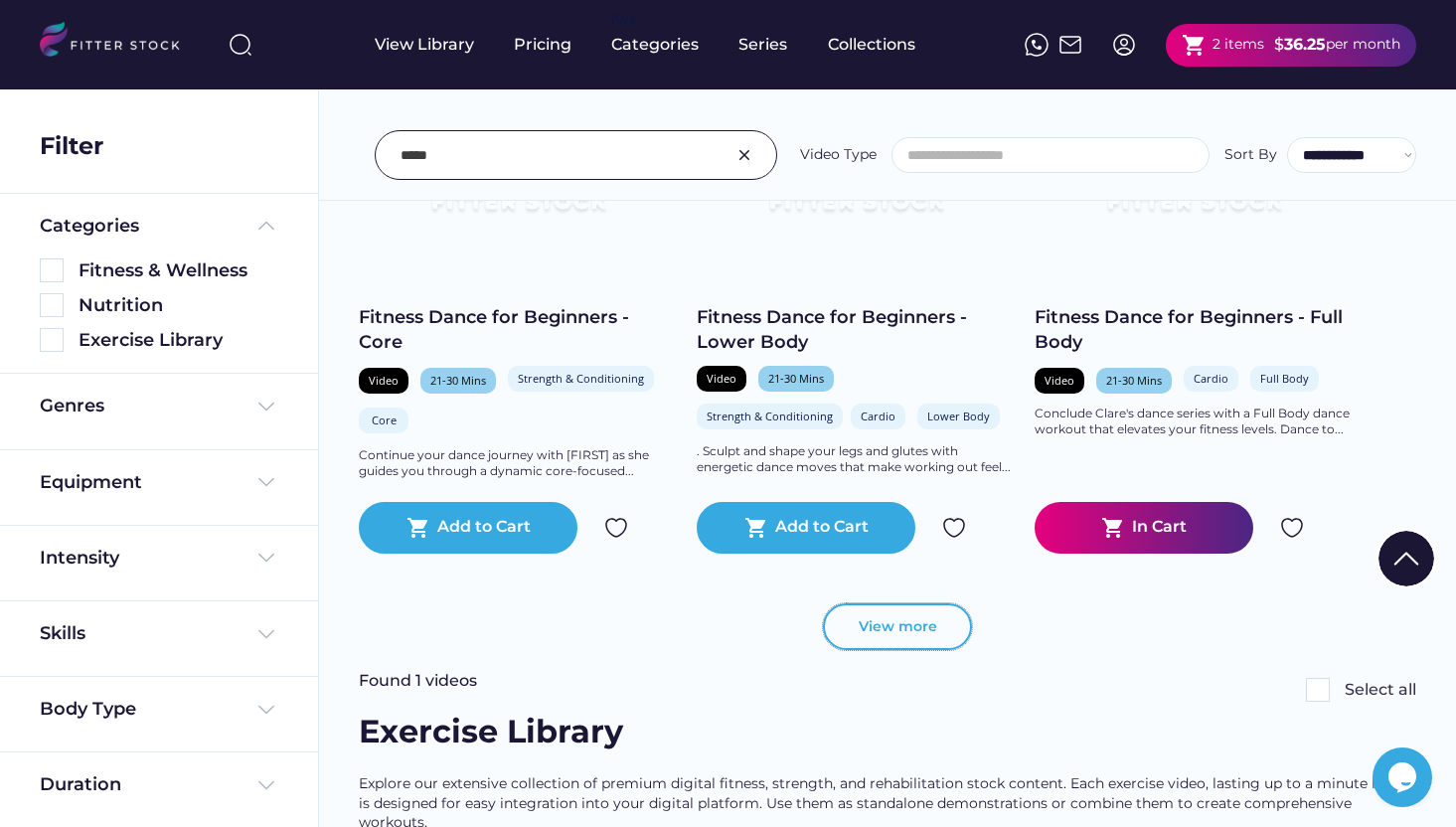 click on "View more" at bounding box center [897, 627] 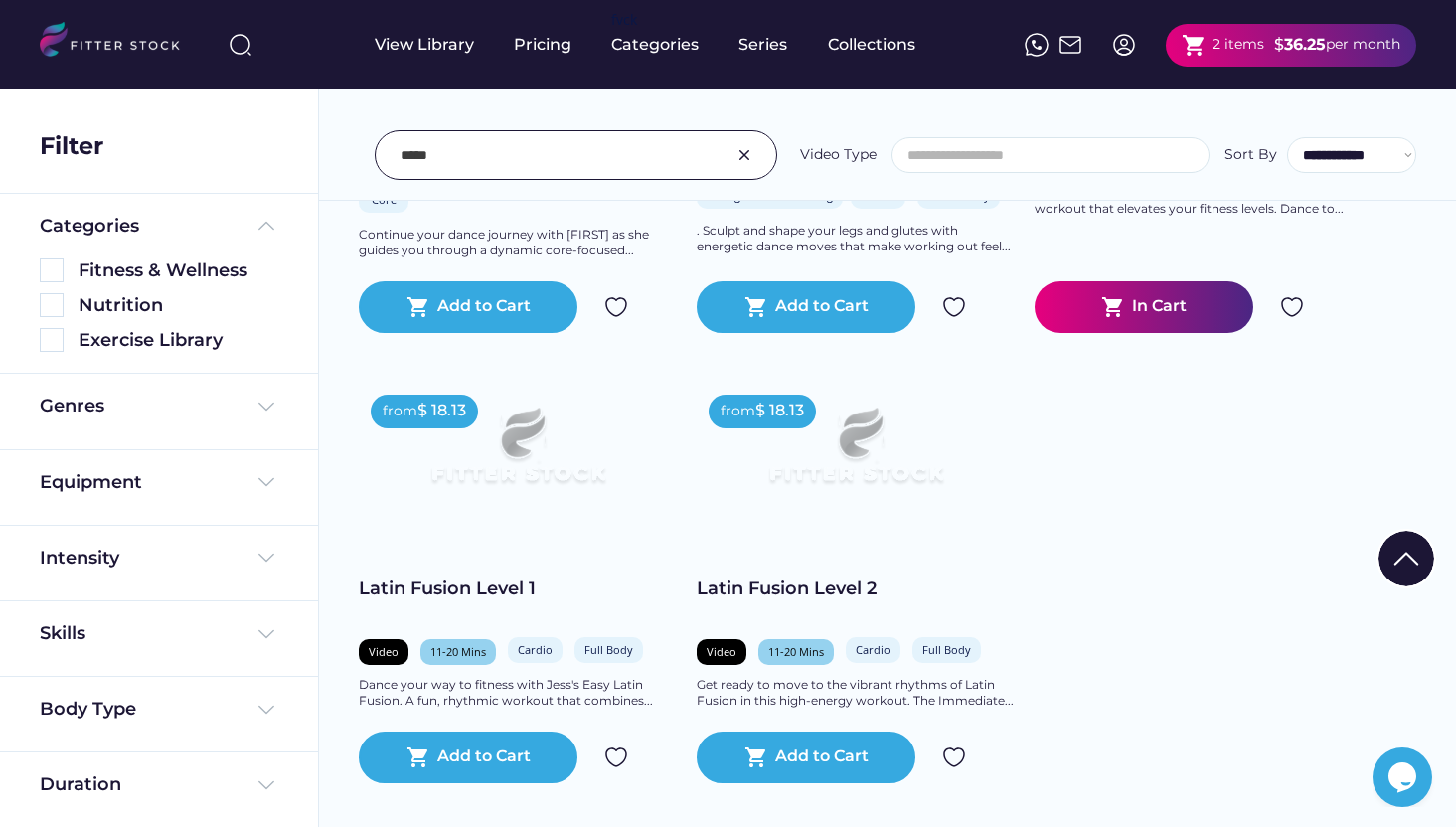 scroll, scrollTop: 1231, scrollLeft: 0, axis: vertical 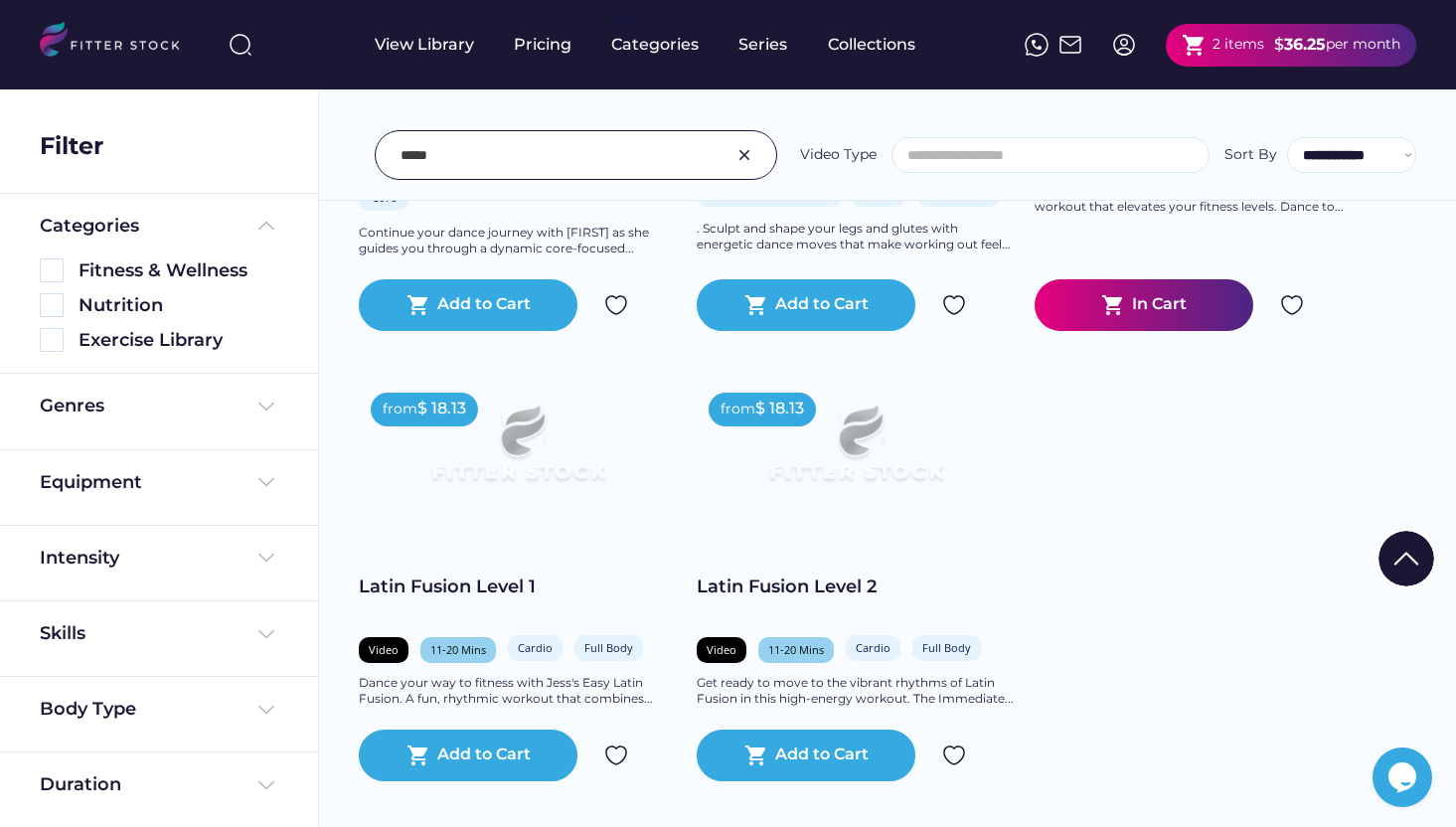 click at bounding box center [551, 155] 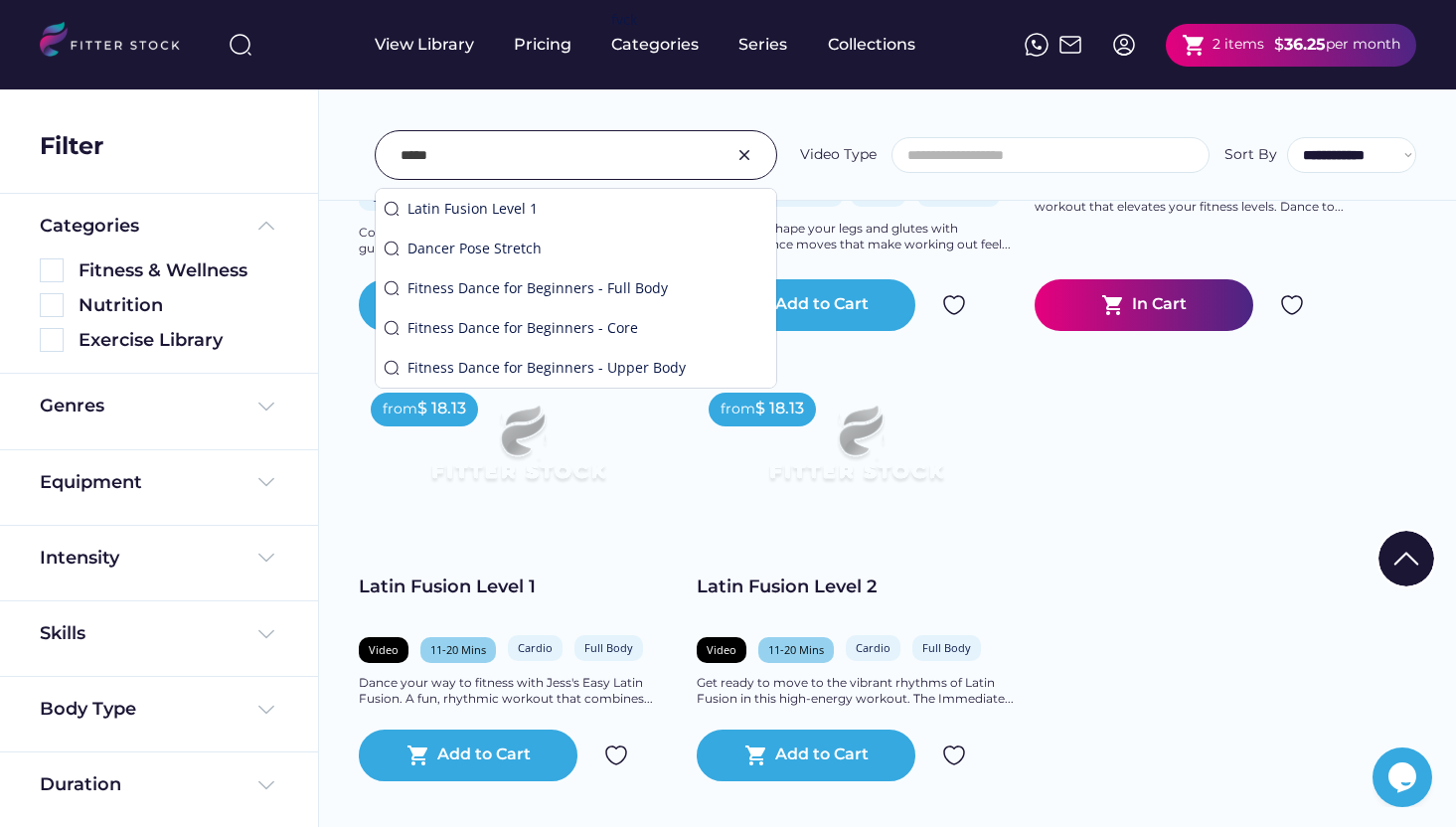 click at bounding box center (551, 155) 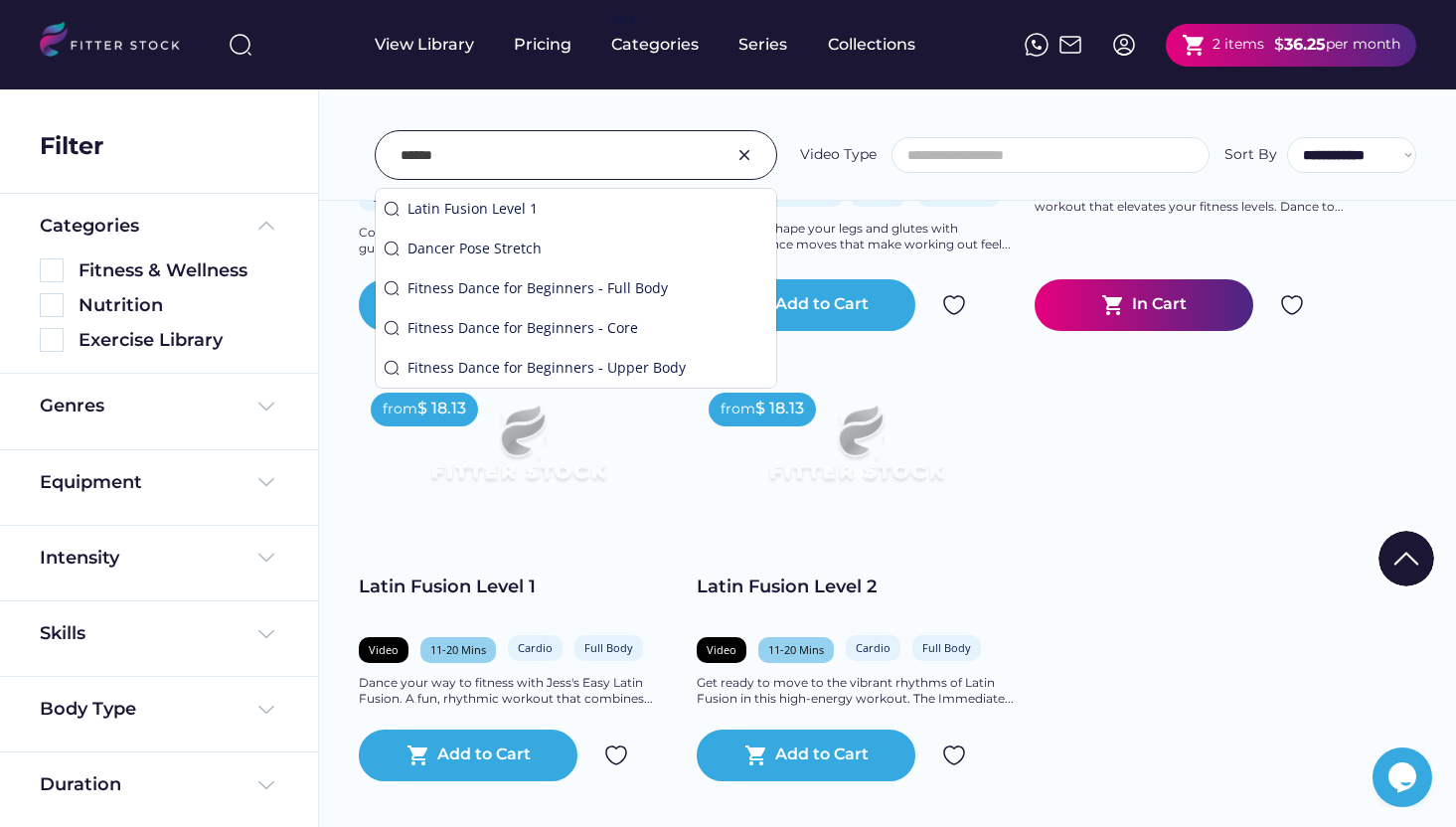 type on "******" 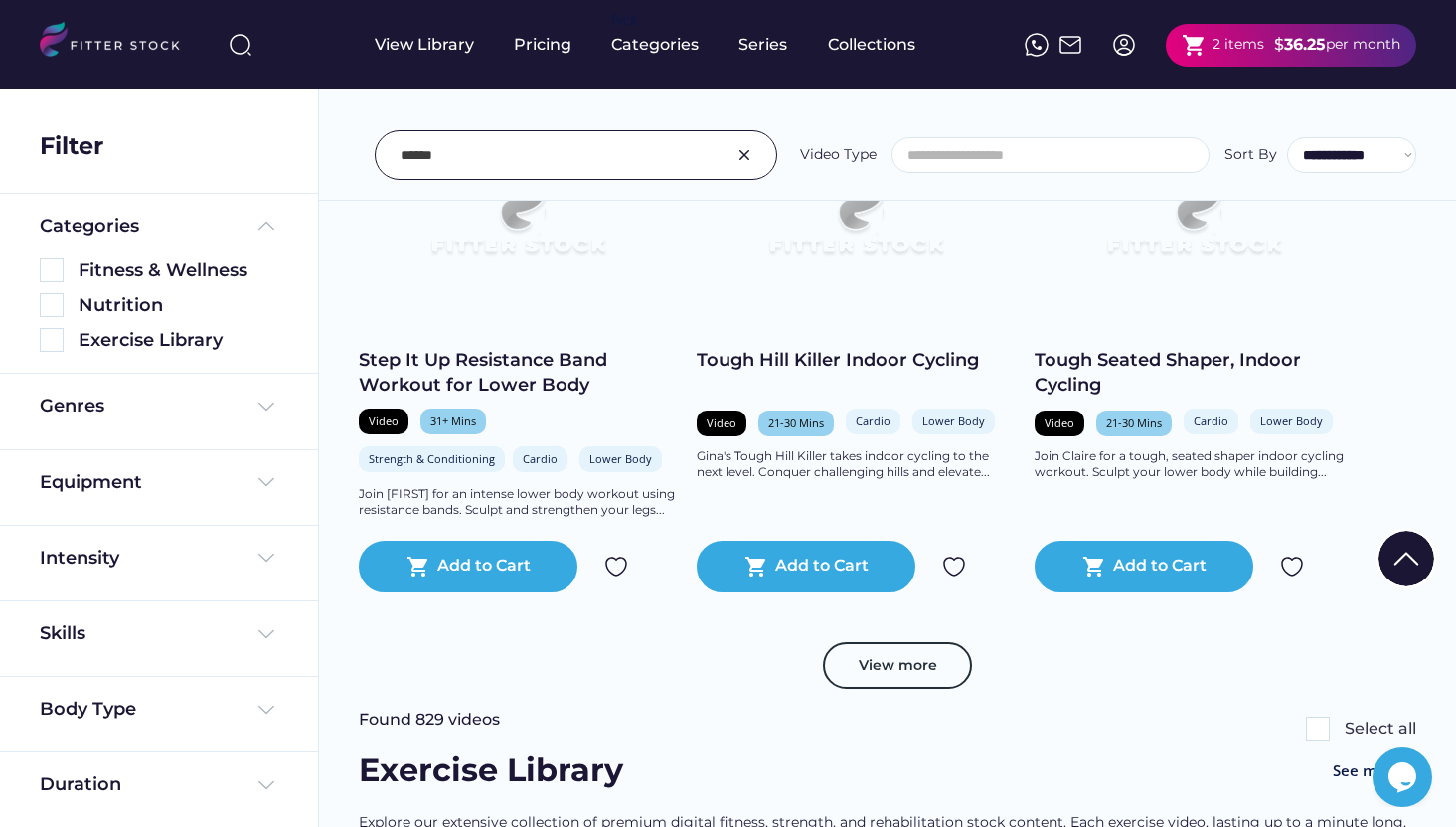 scroll, scrollTop: 2257, scrollLeft: 0, axis: vertical 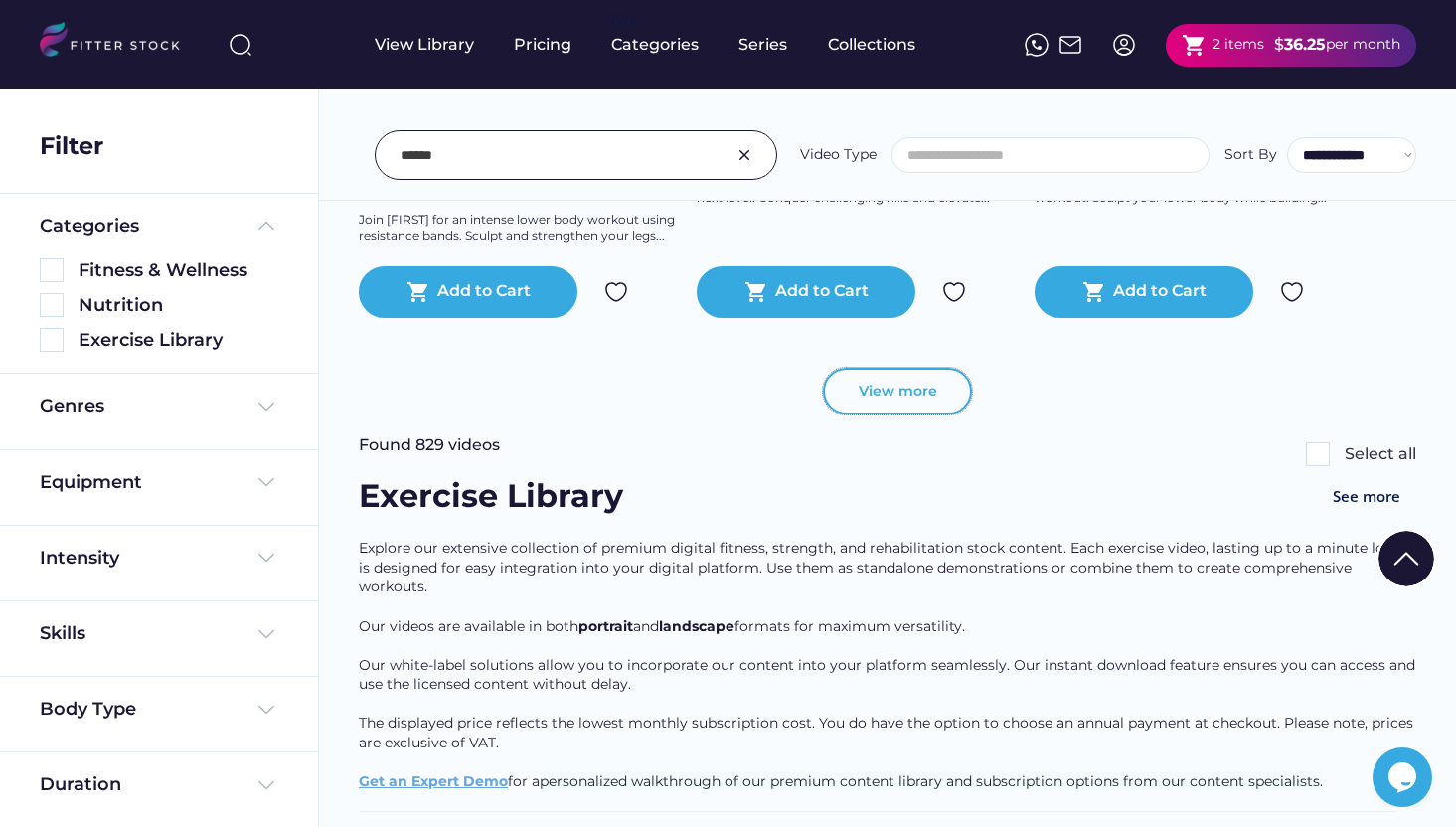click on "View more" at bounding box center (897, 392) 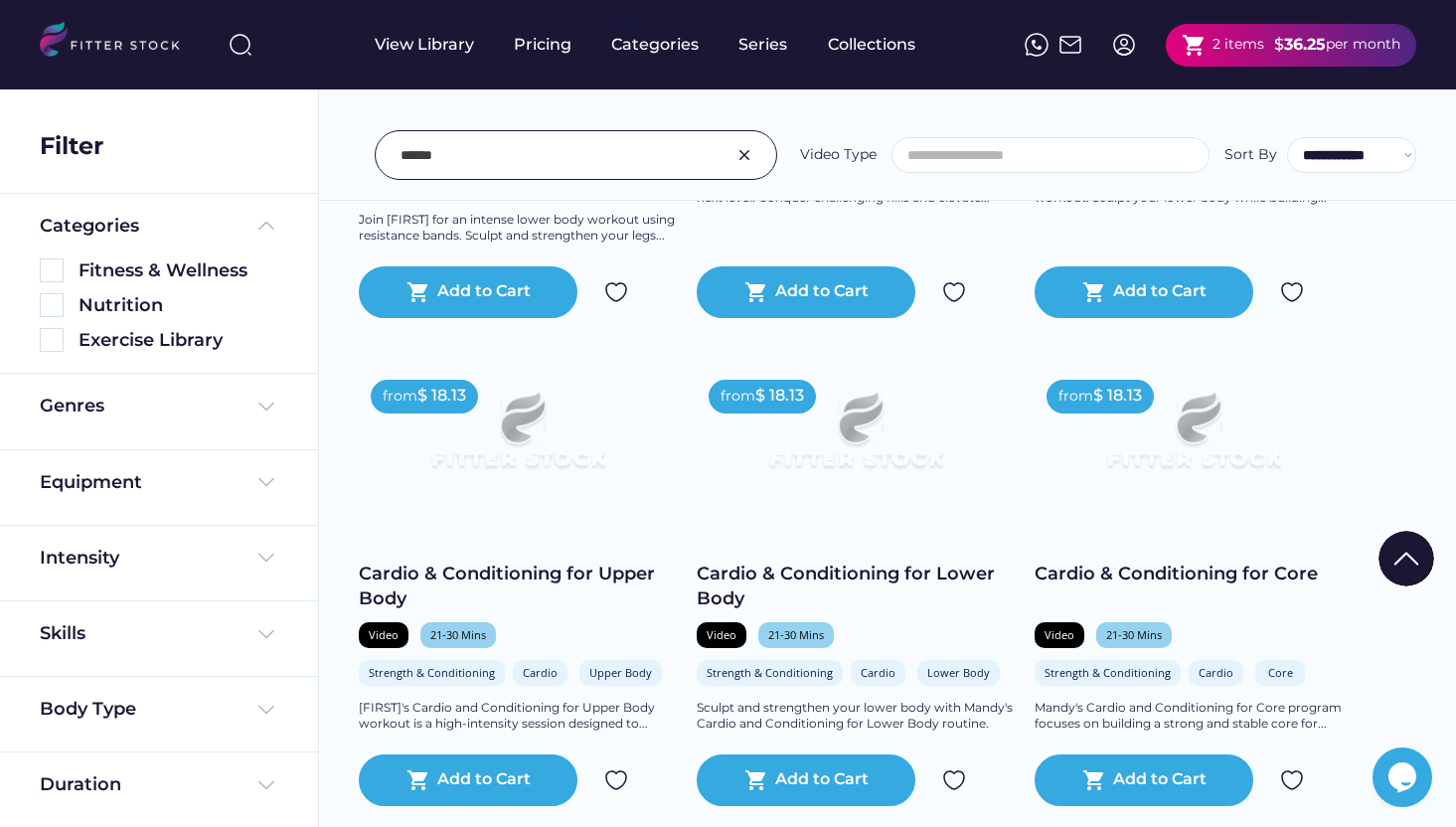 click at bounding box center [856, 439] 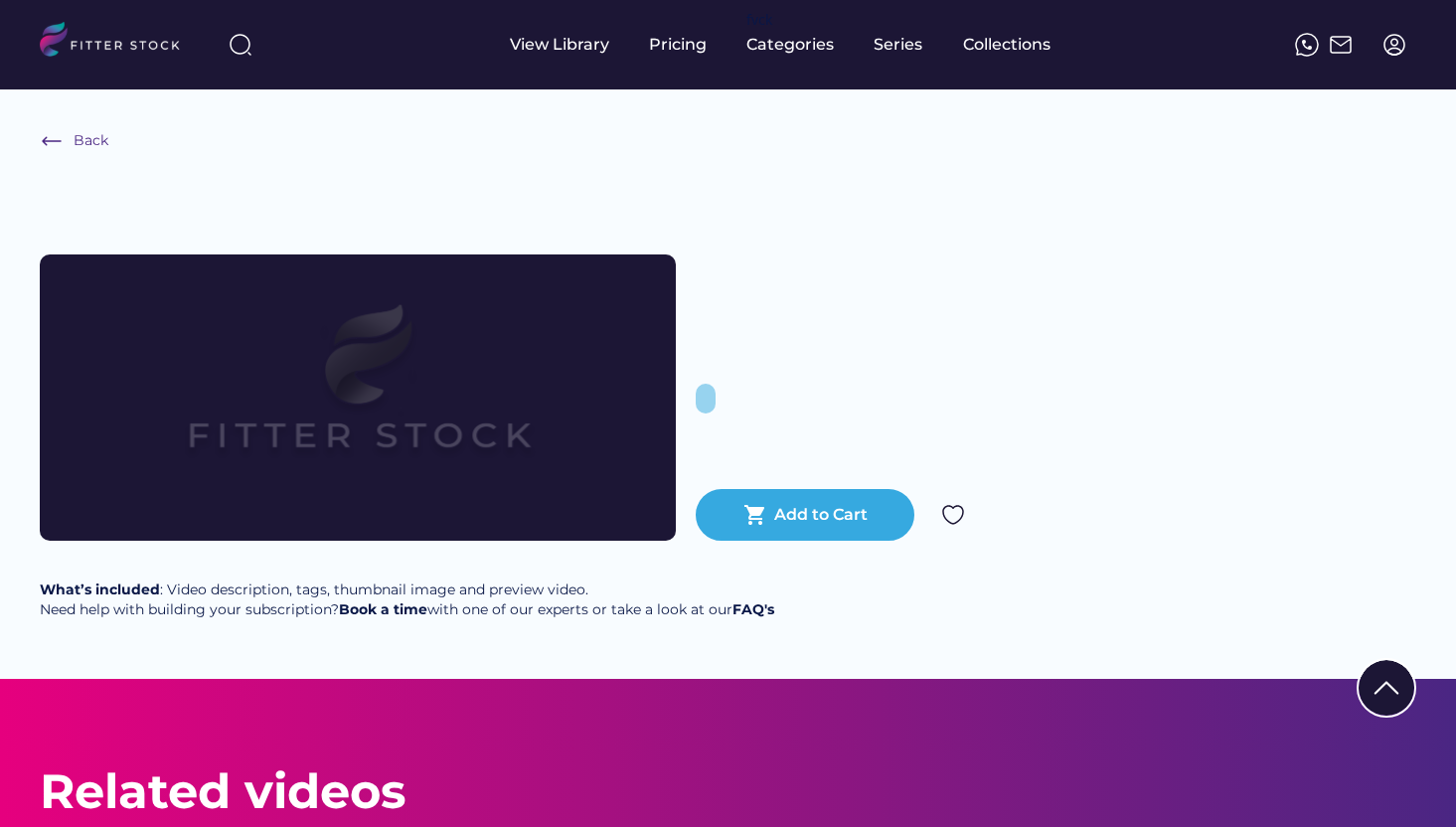 scroll, scrollTop: 749, scrollLeft: 0, axis: vertical 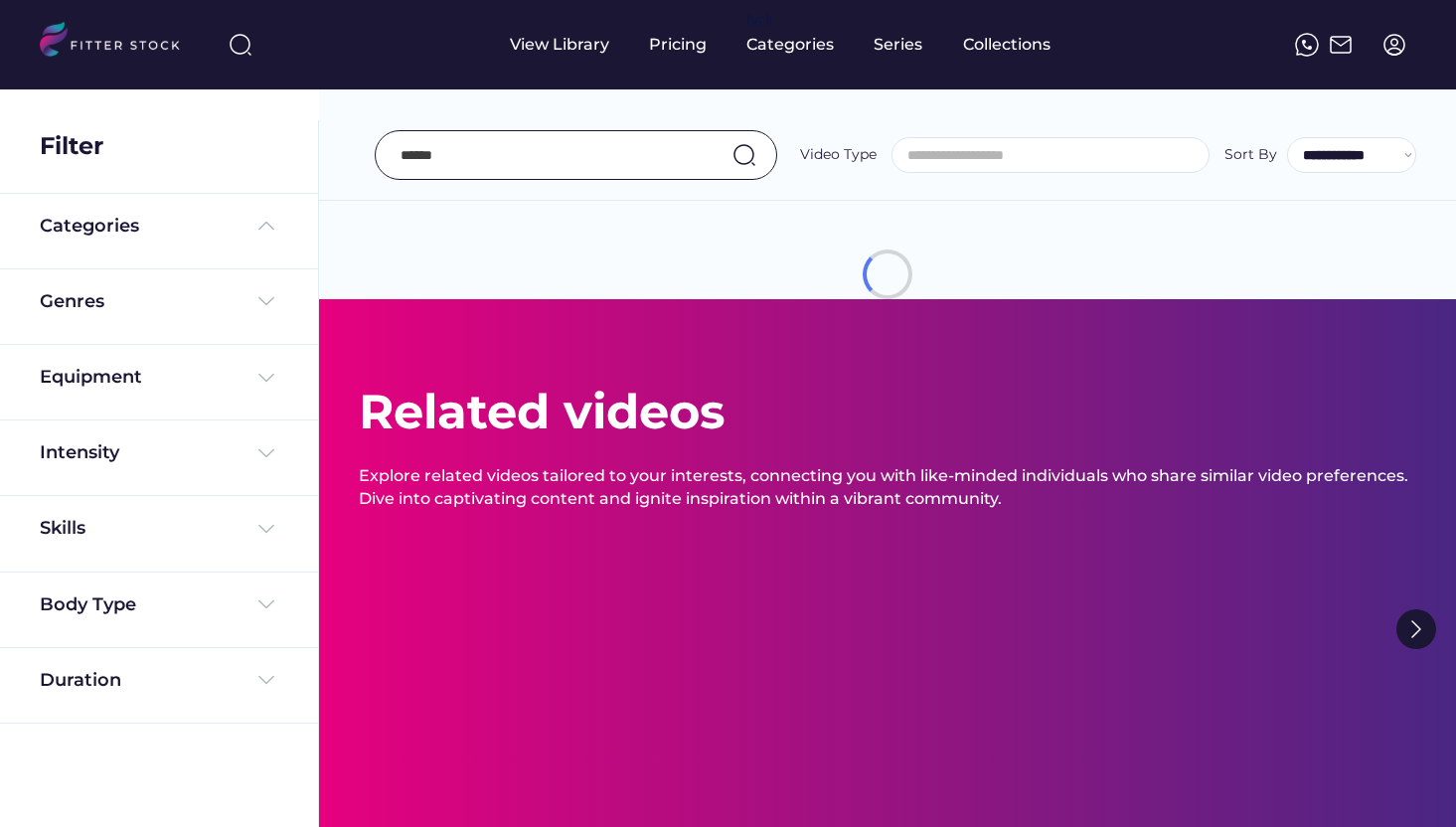select 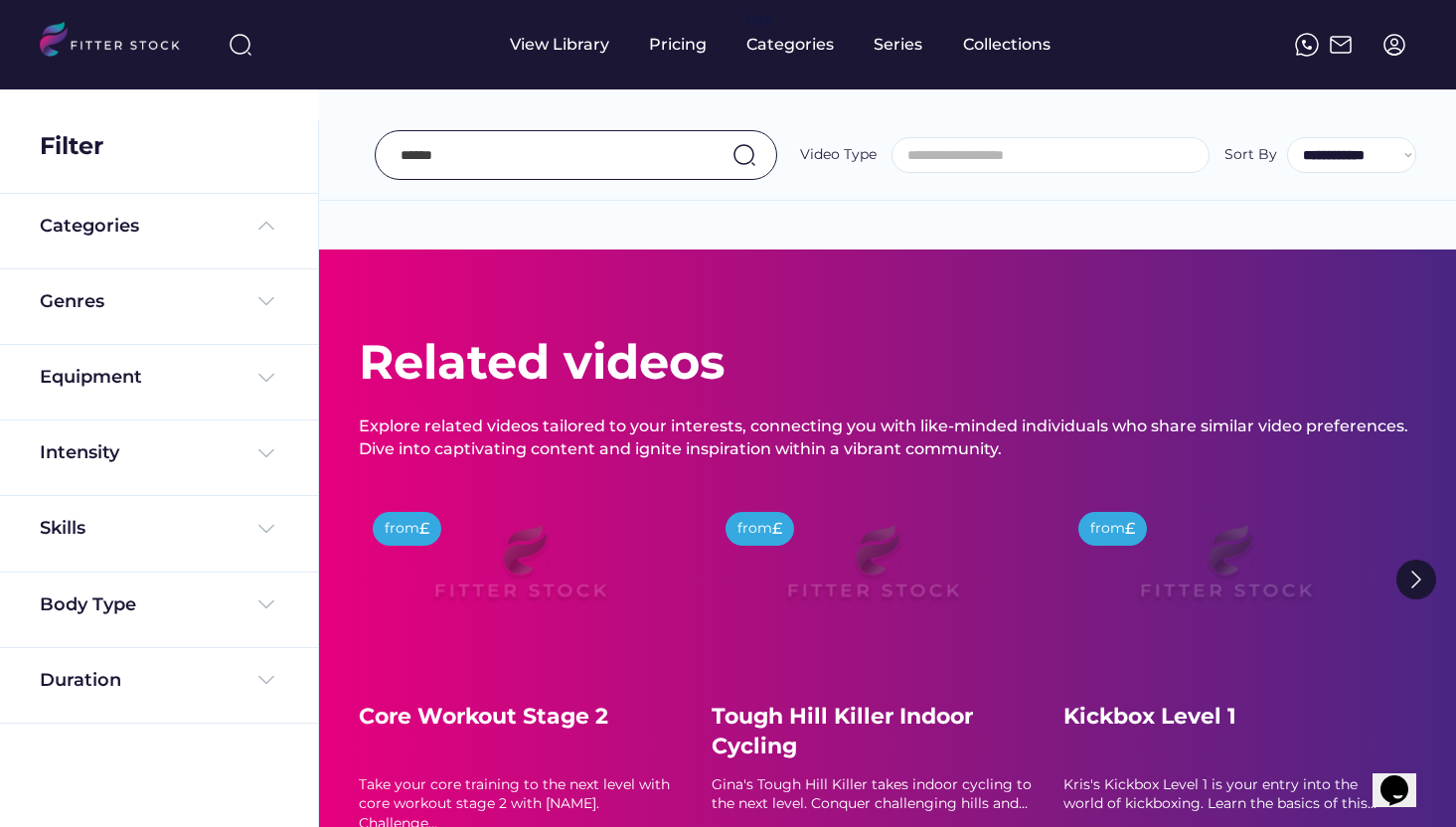 scroll, scrollTop: 0, scrollLeft: 0, axis: both 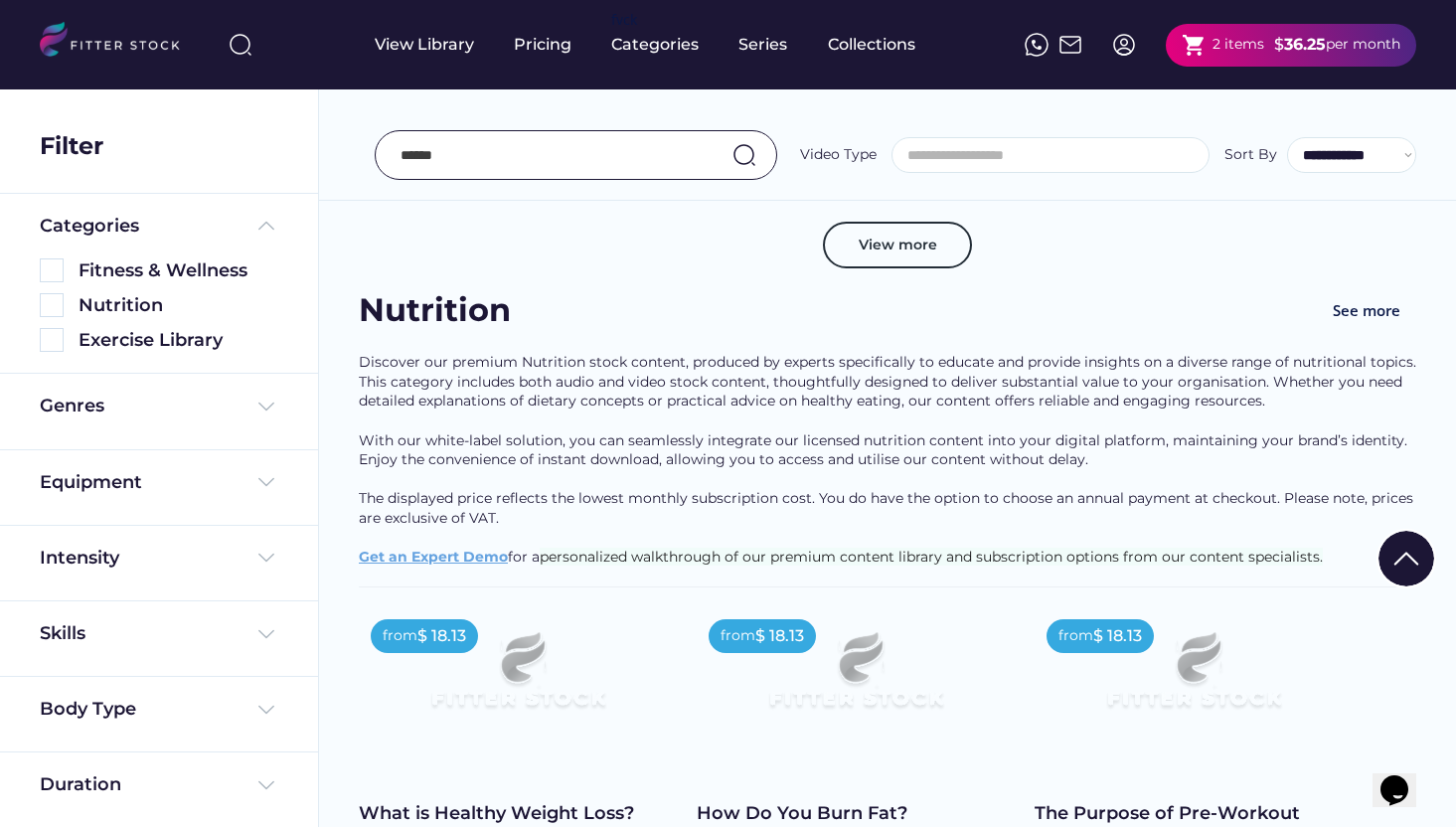 click at bounding box center [551, 155] 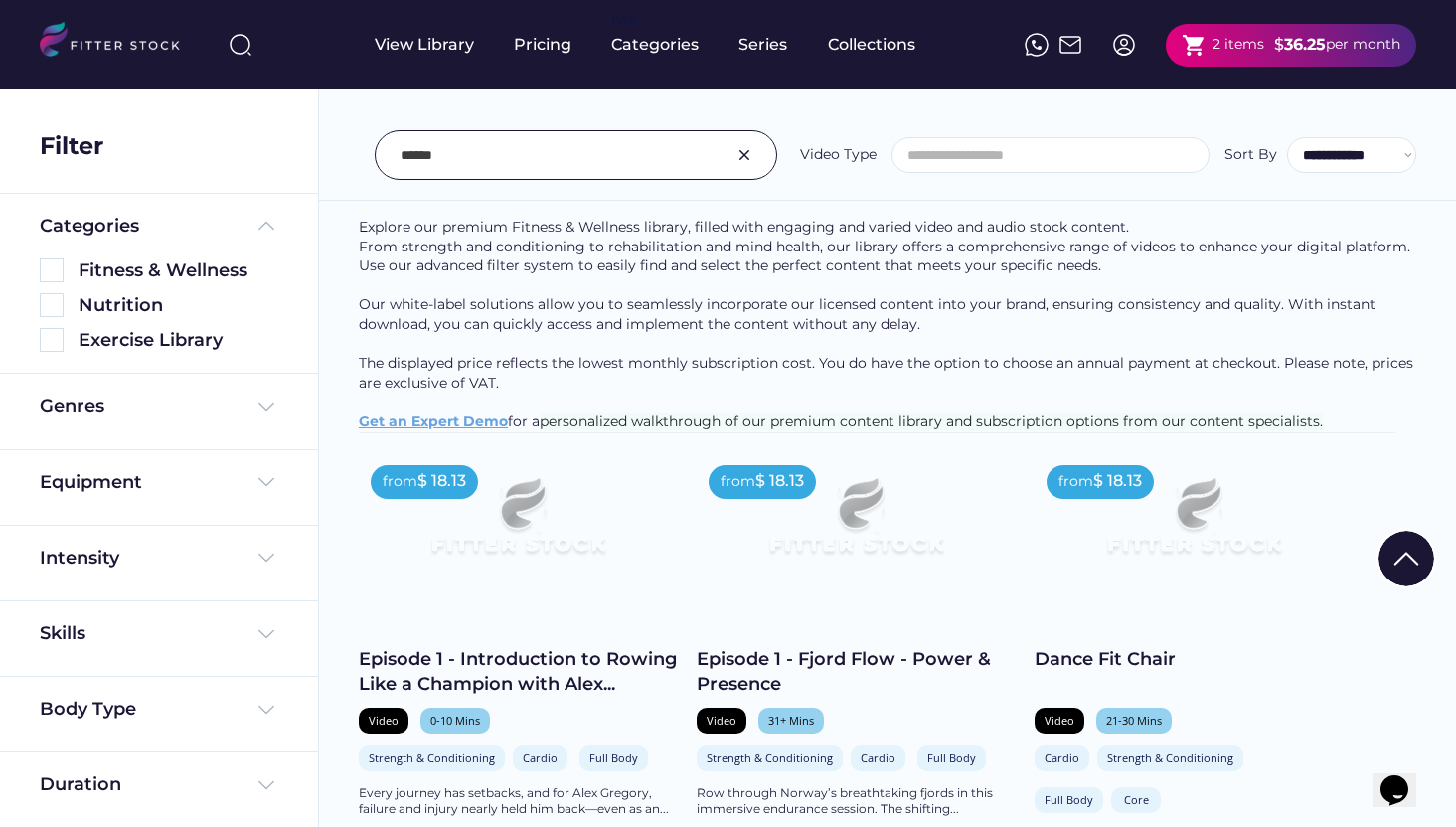 scroll, scrollTop: 0, scrollLeft: 0, axis: both 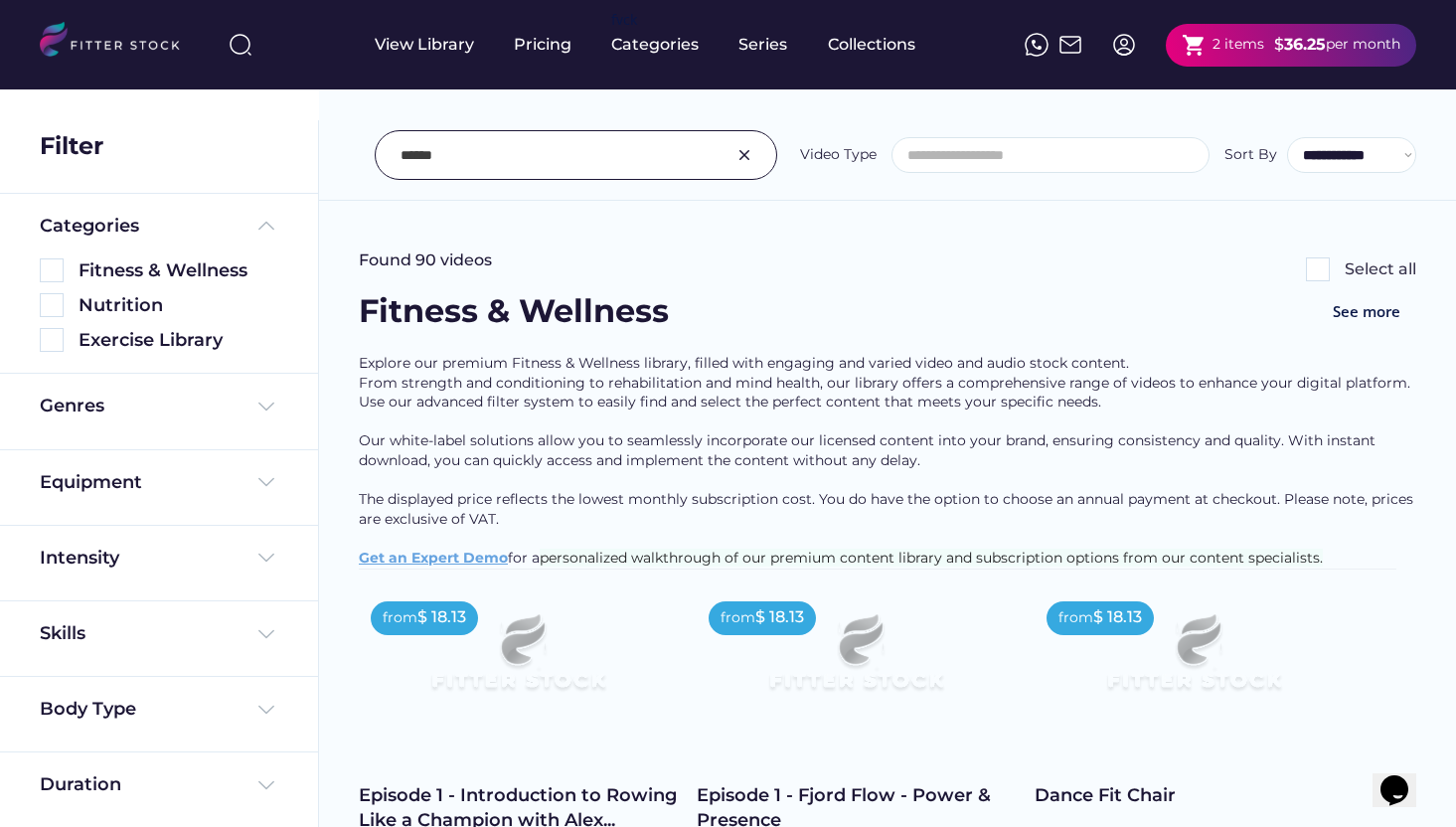 click at bounding box center [551, 155] 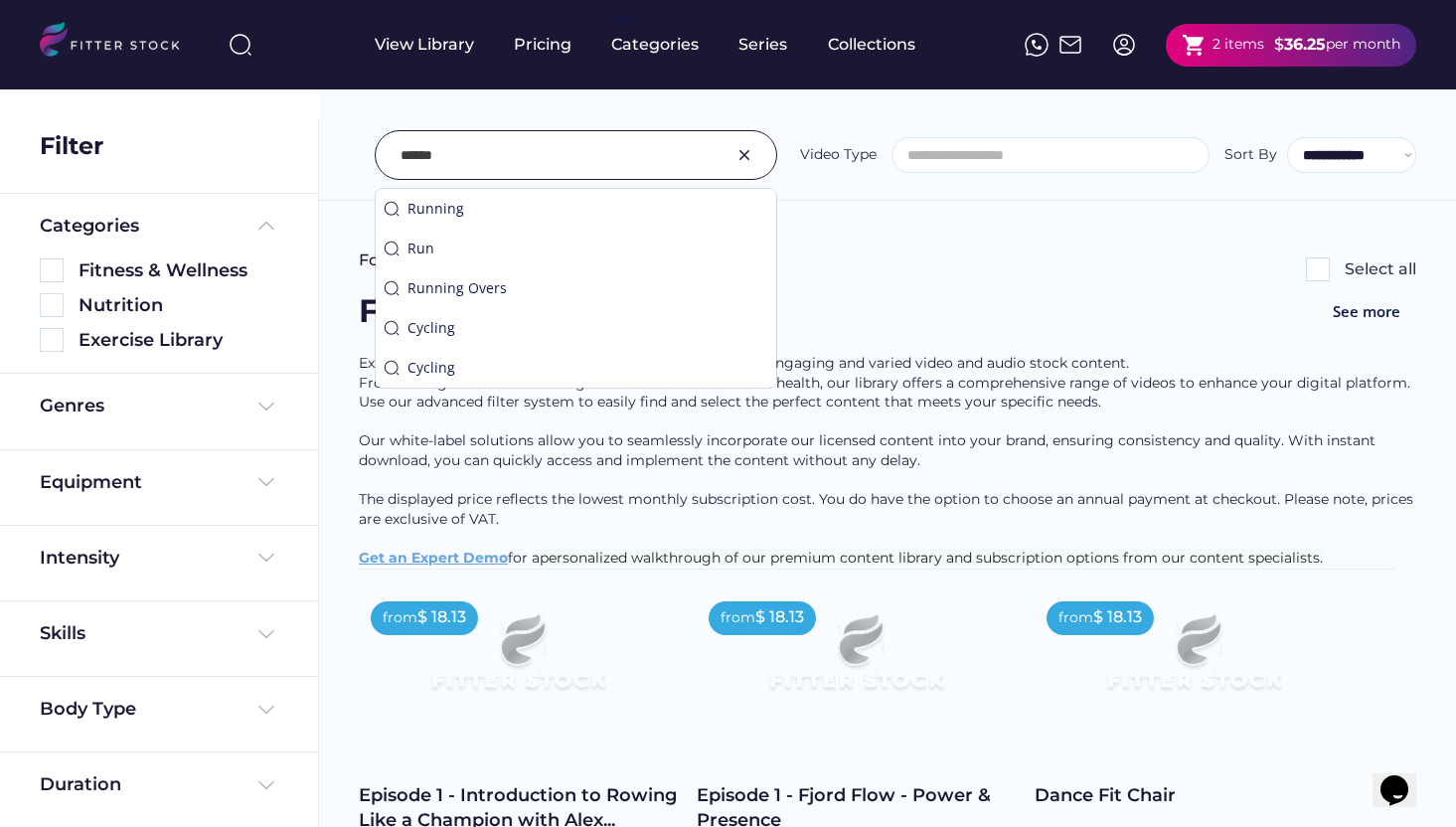 click at bounding box center (551, 155) 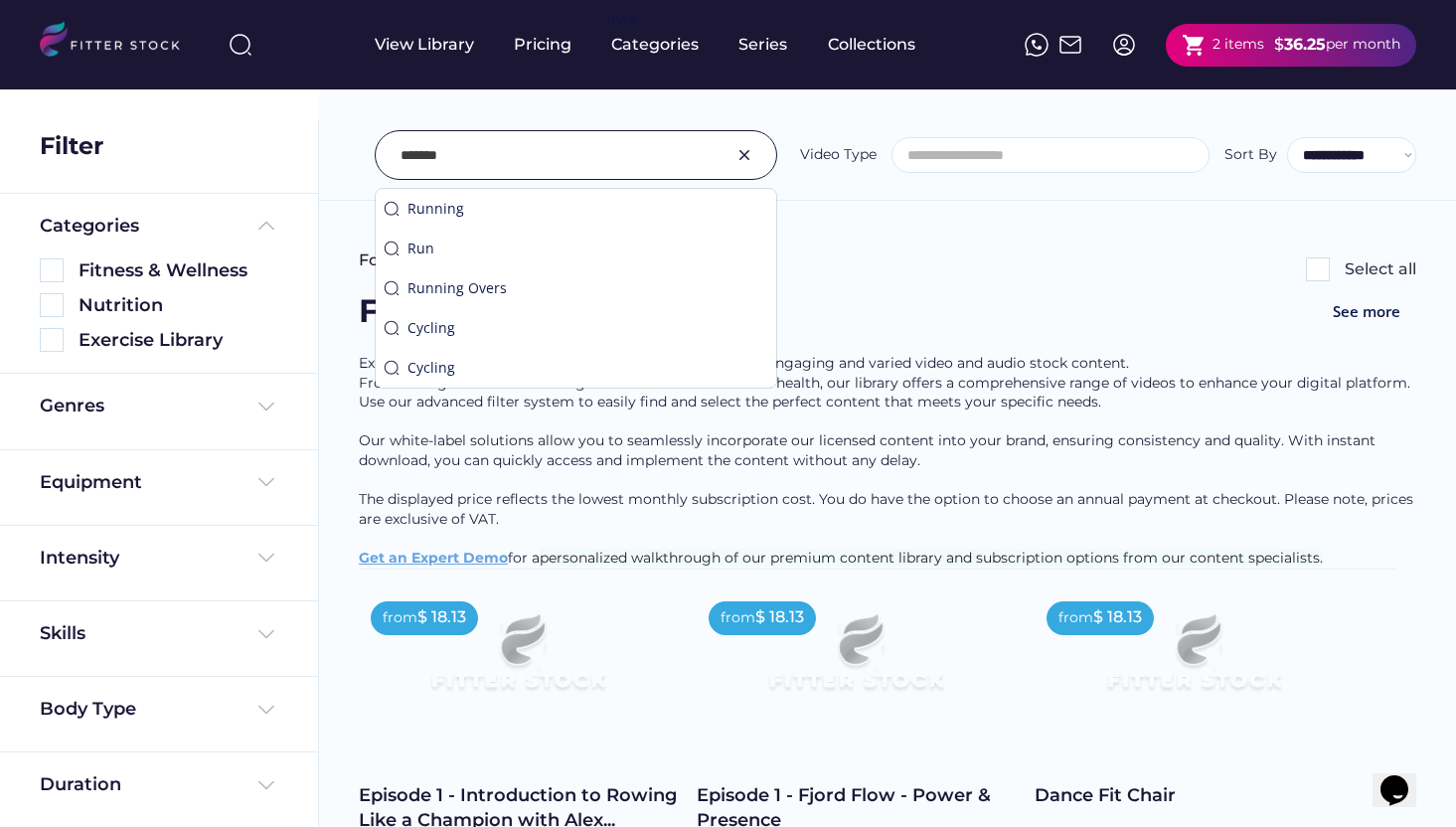 type on "*******" 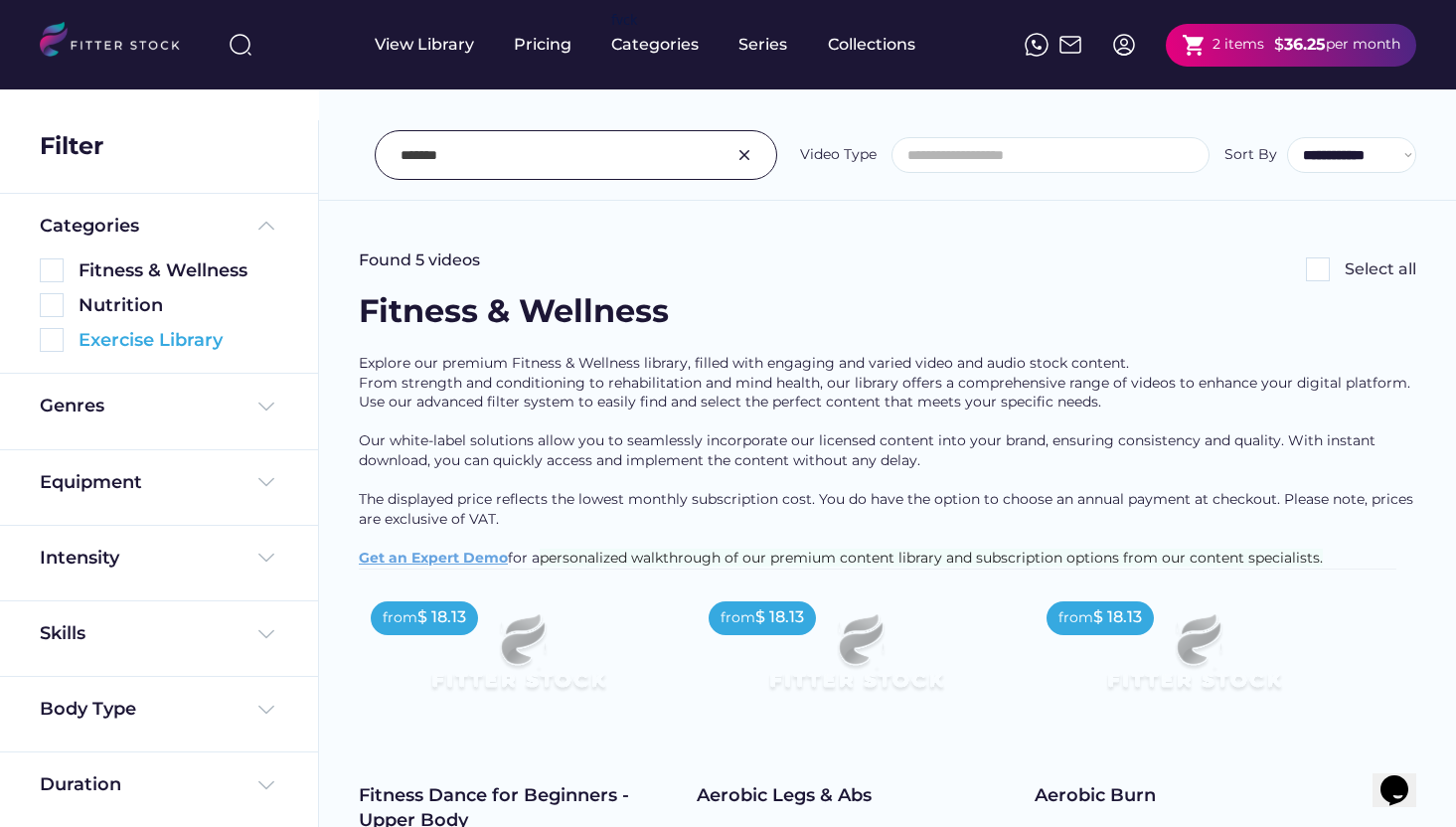 click on "Exercise Library" at bounding box center (178, 340) 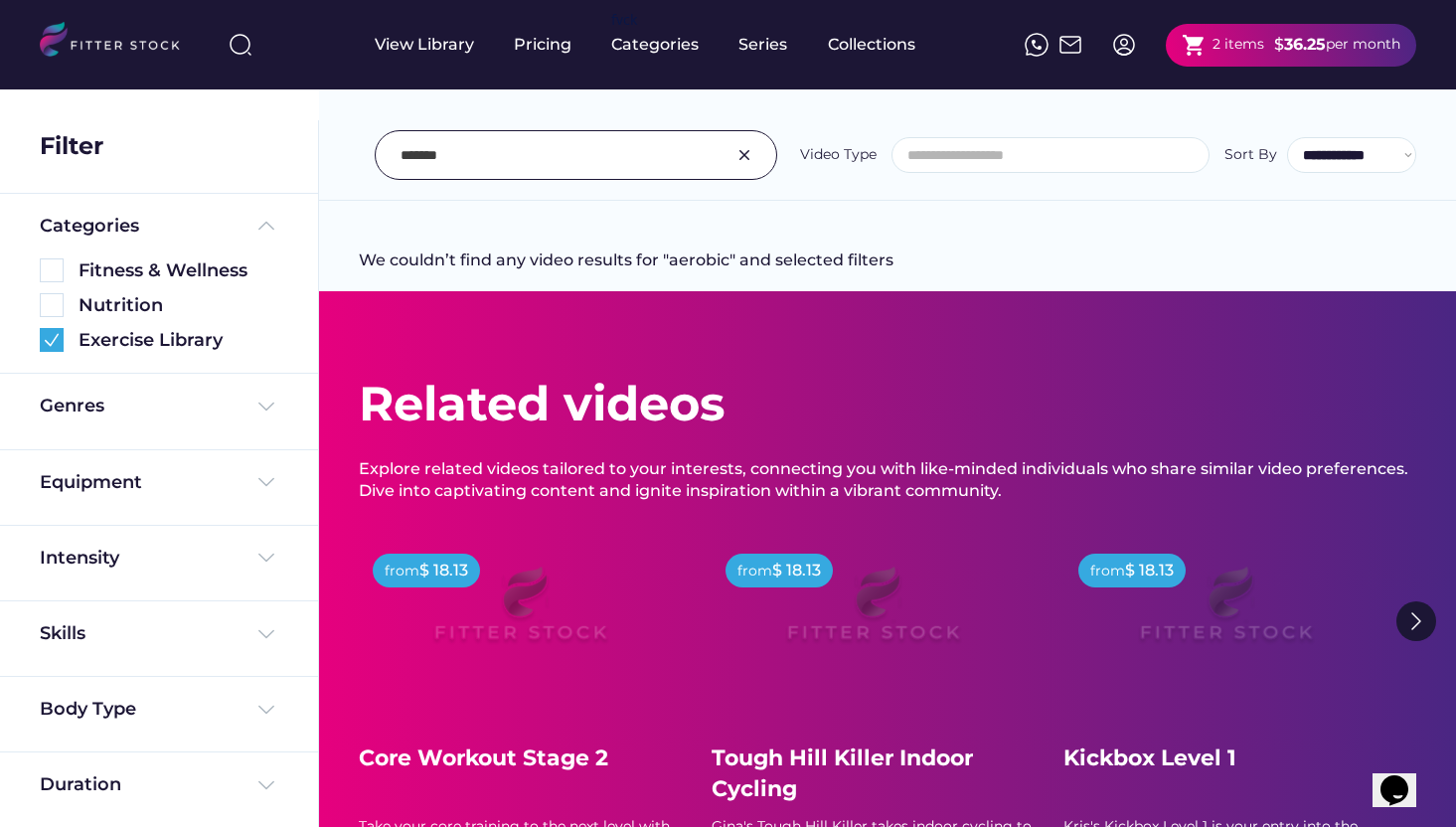 click at bounding box center [551, 155] 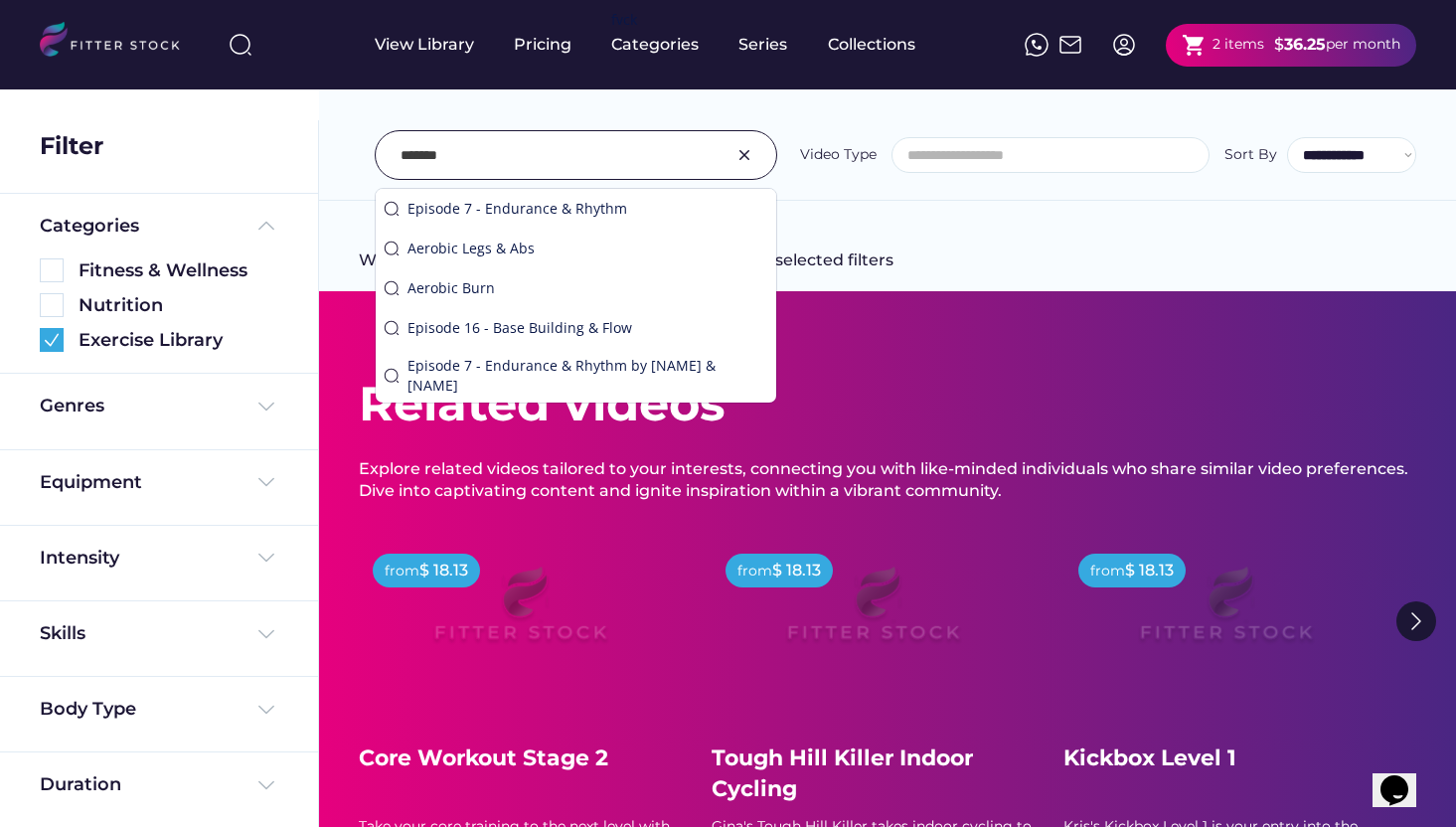 click at bounding box center (551, 155) 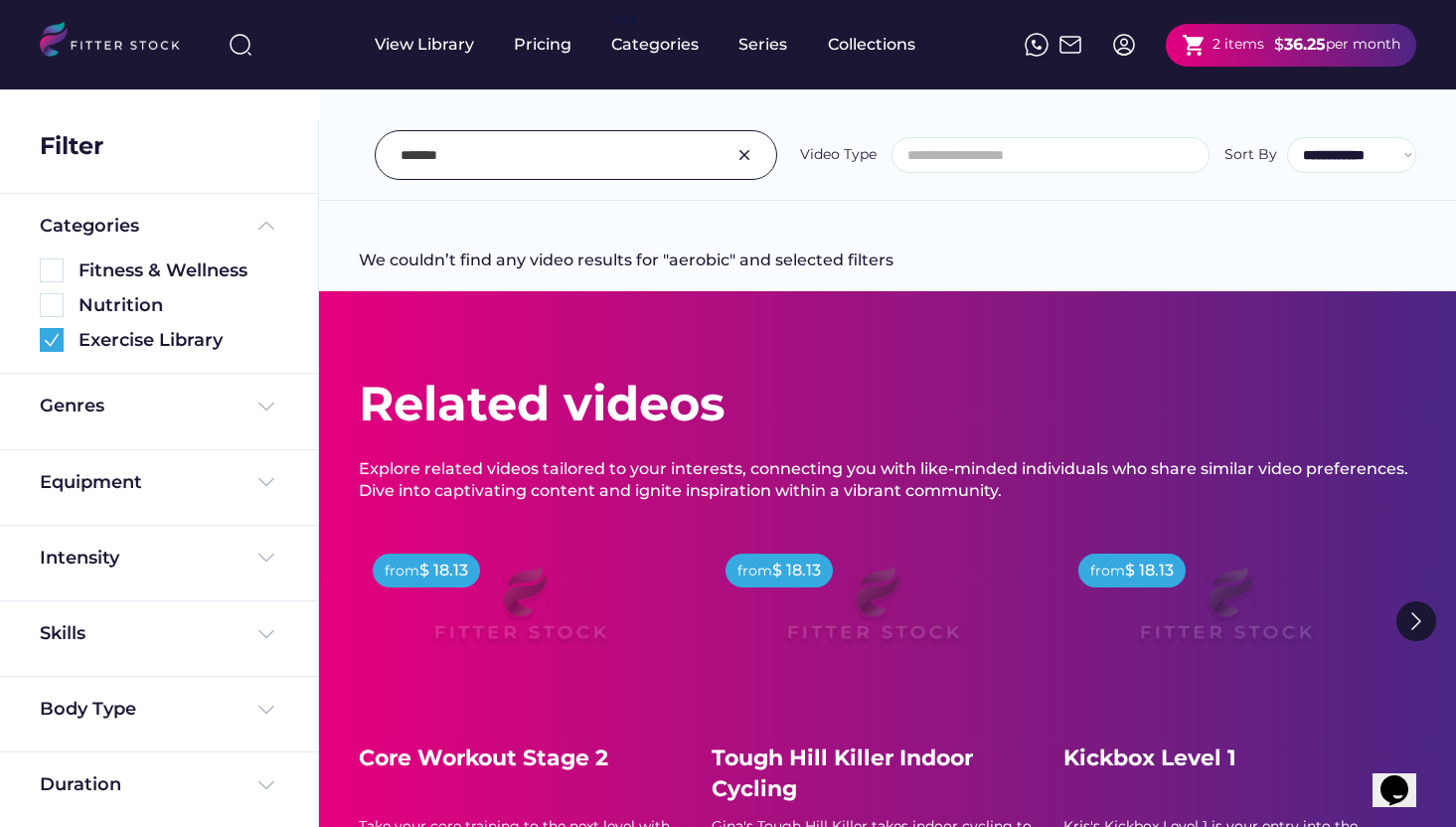 click at bounding box center [744, 155] 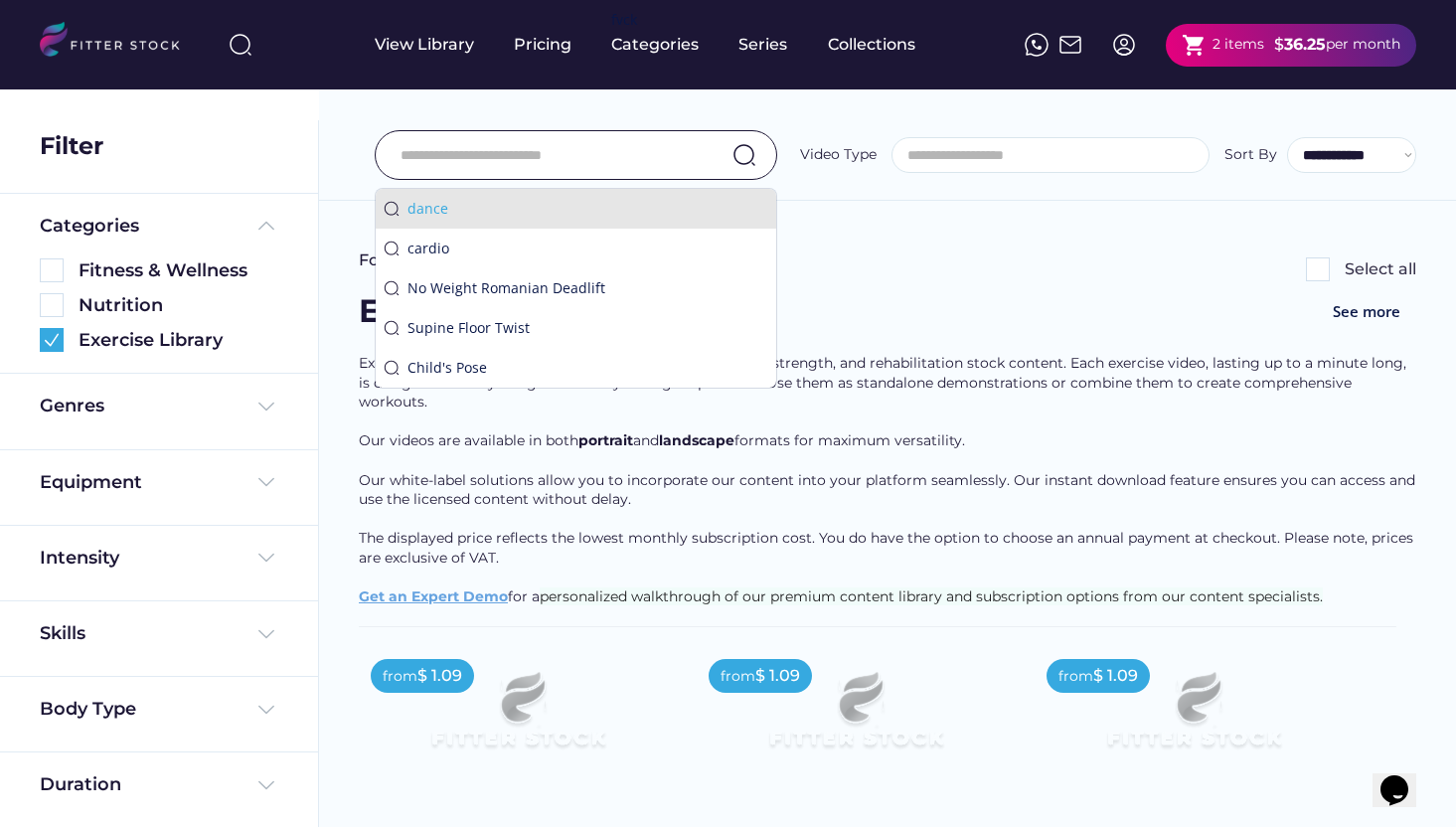 click on "dance" at bounding box center (587, 209) 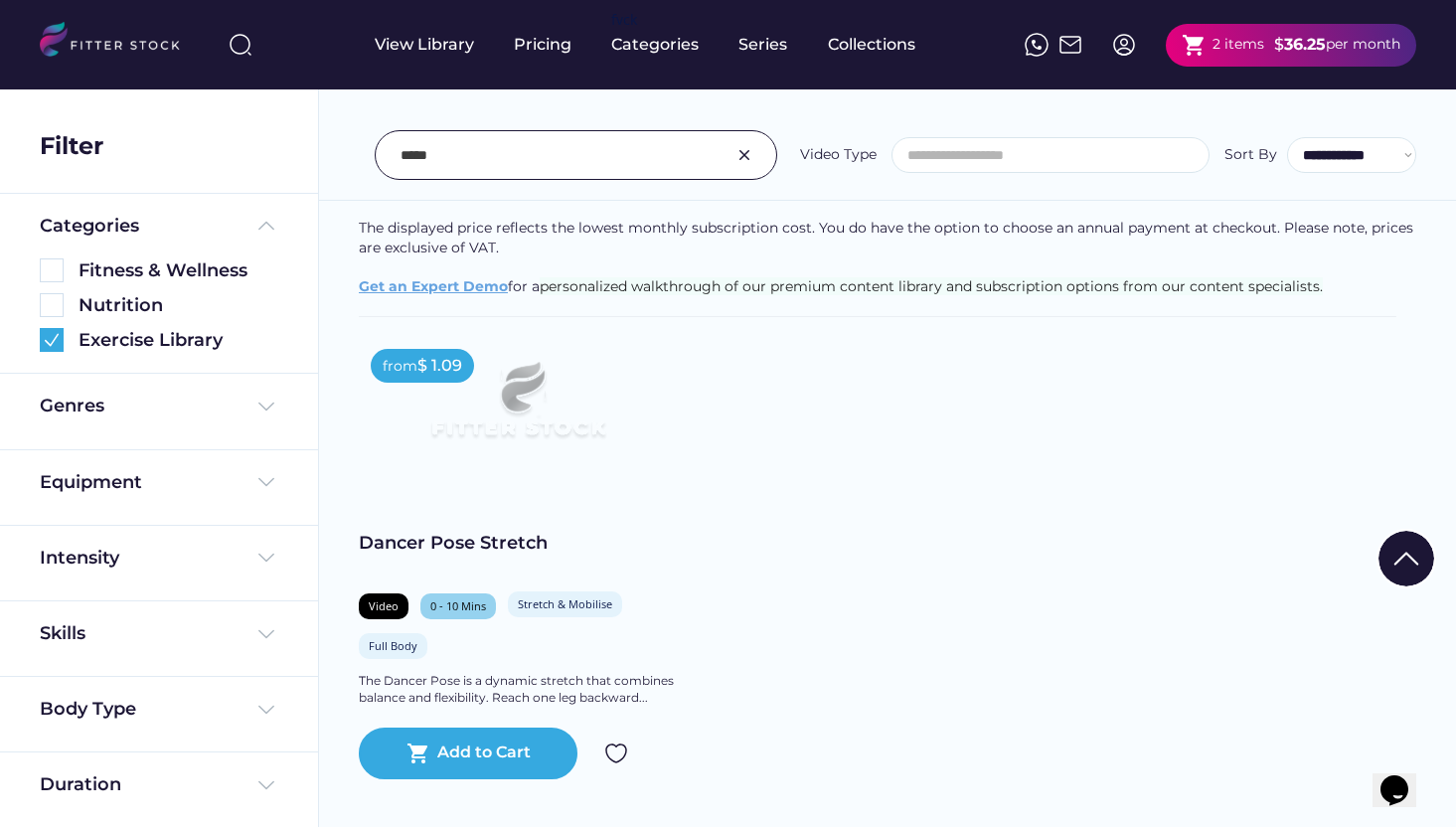 scroll, scrollTop: 0, scrollLeft: 0, axis: both 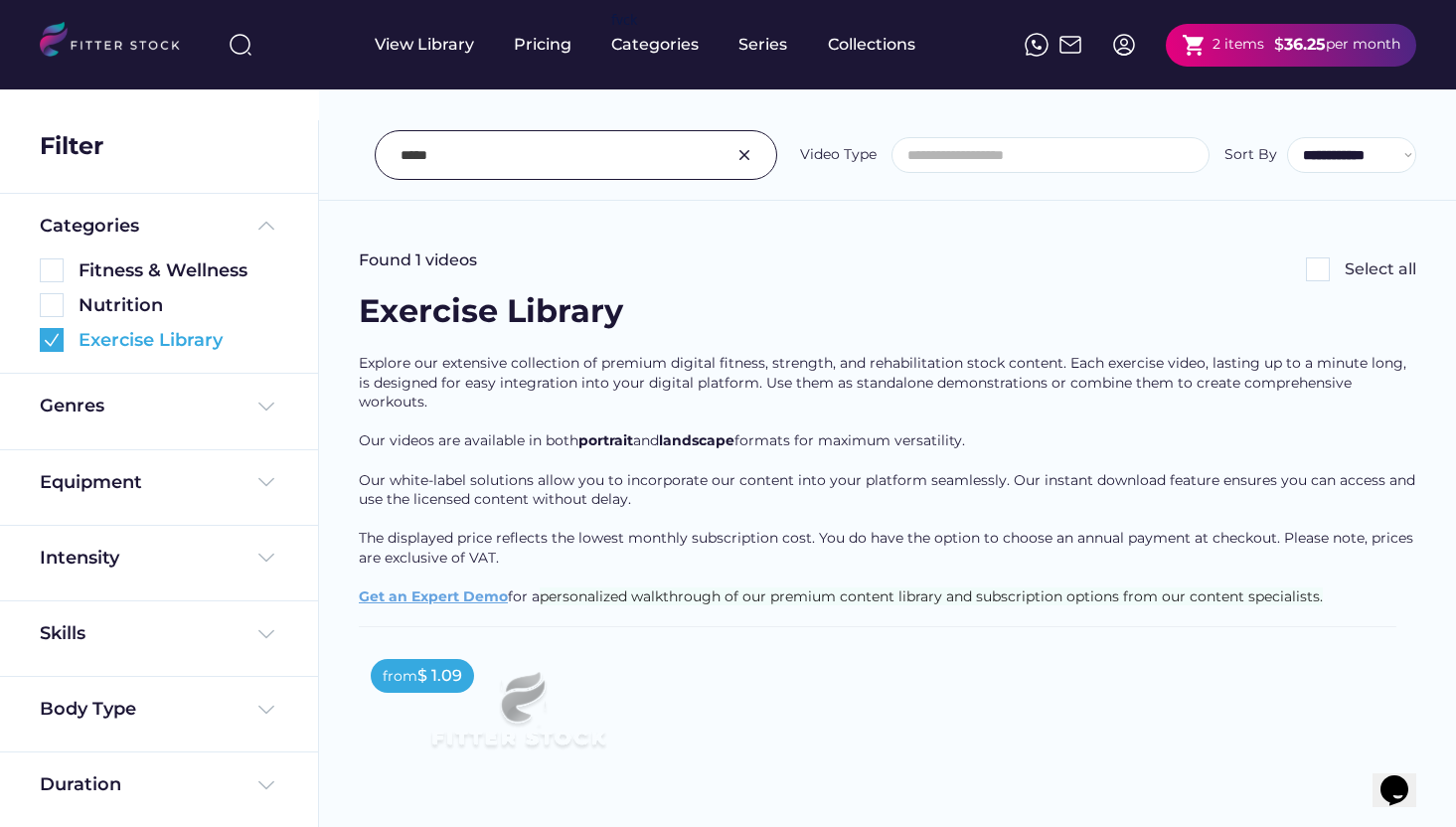 click on "Exercise Library" at bounding box center [178, 340] 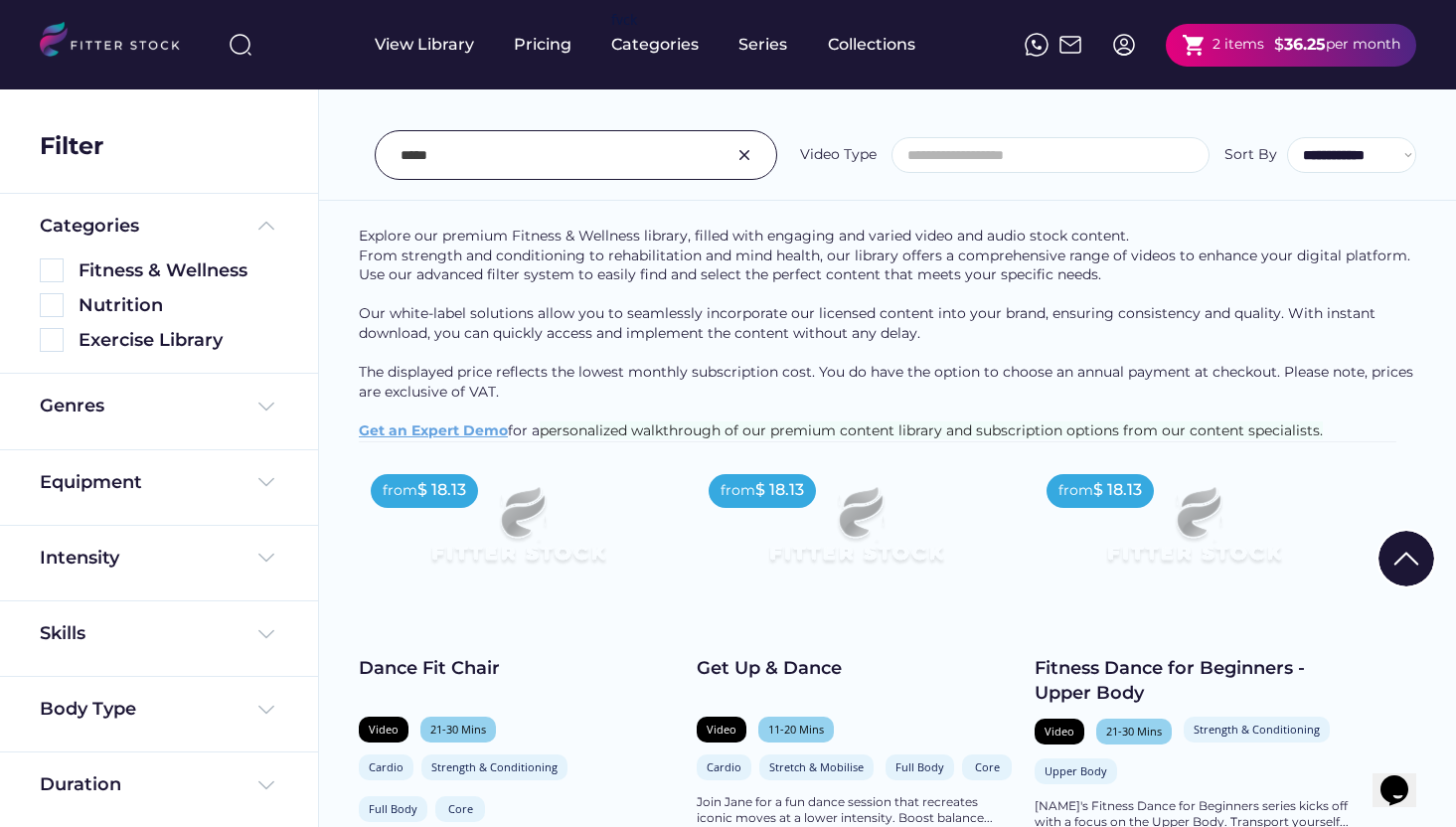 scroll, scrollTop: 0, scrollLeft: 0, axis: both 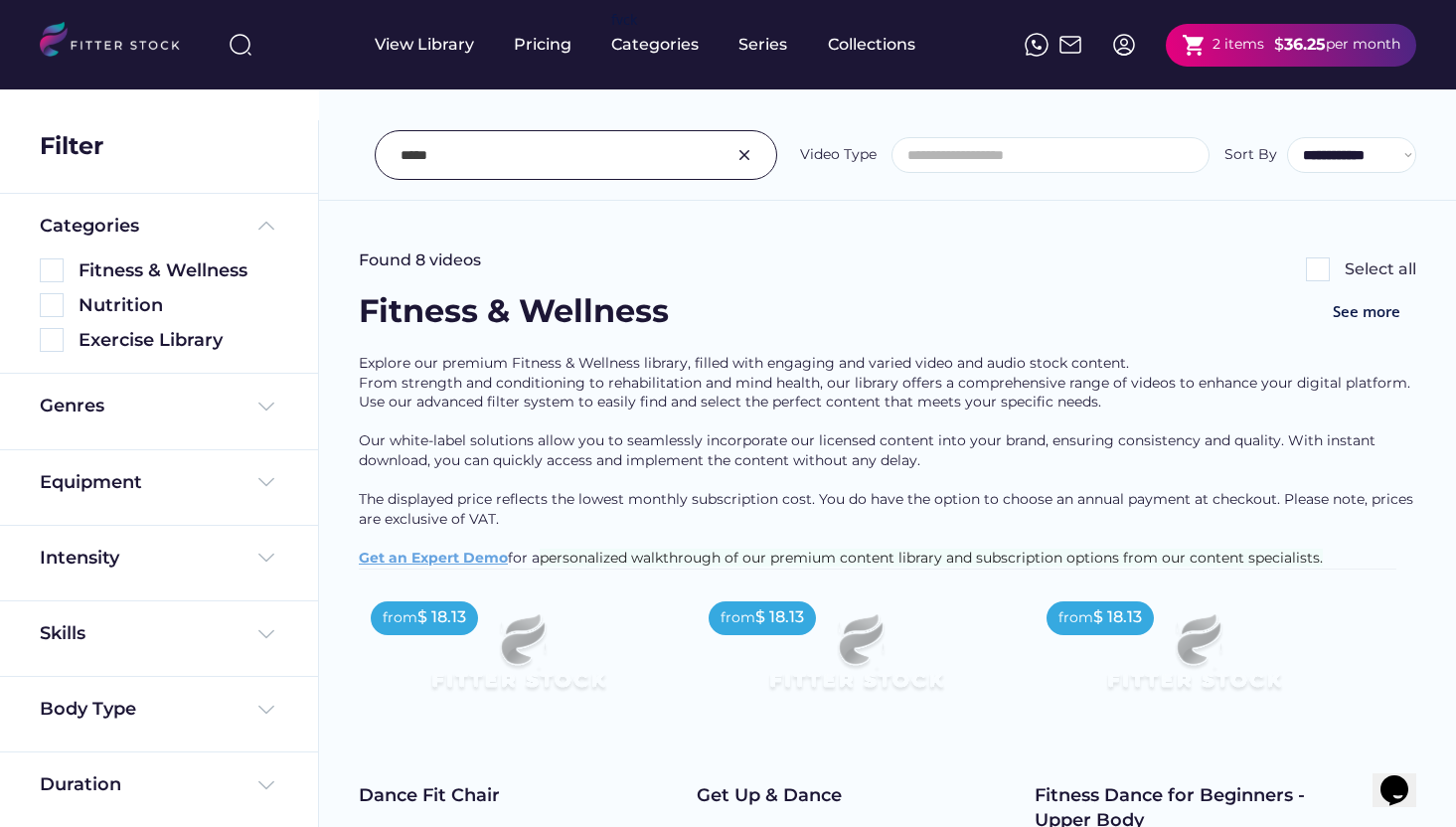 click on "**********" at bounding box center [888, 155] 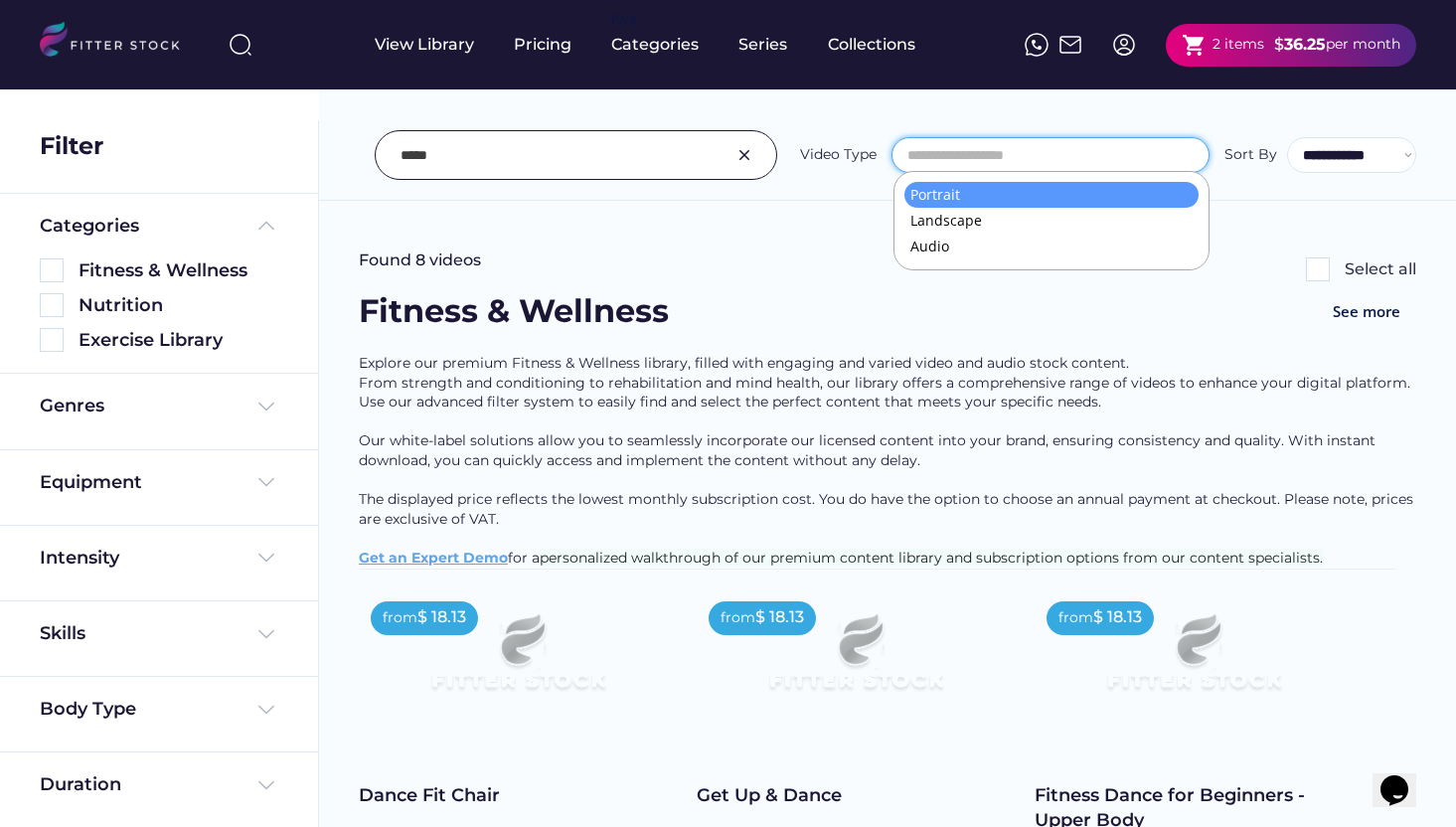 click at bounding box center (551, 155) 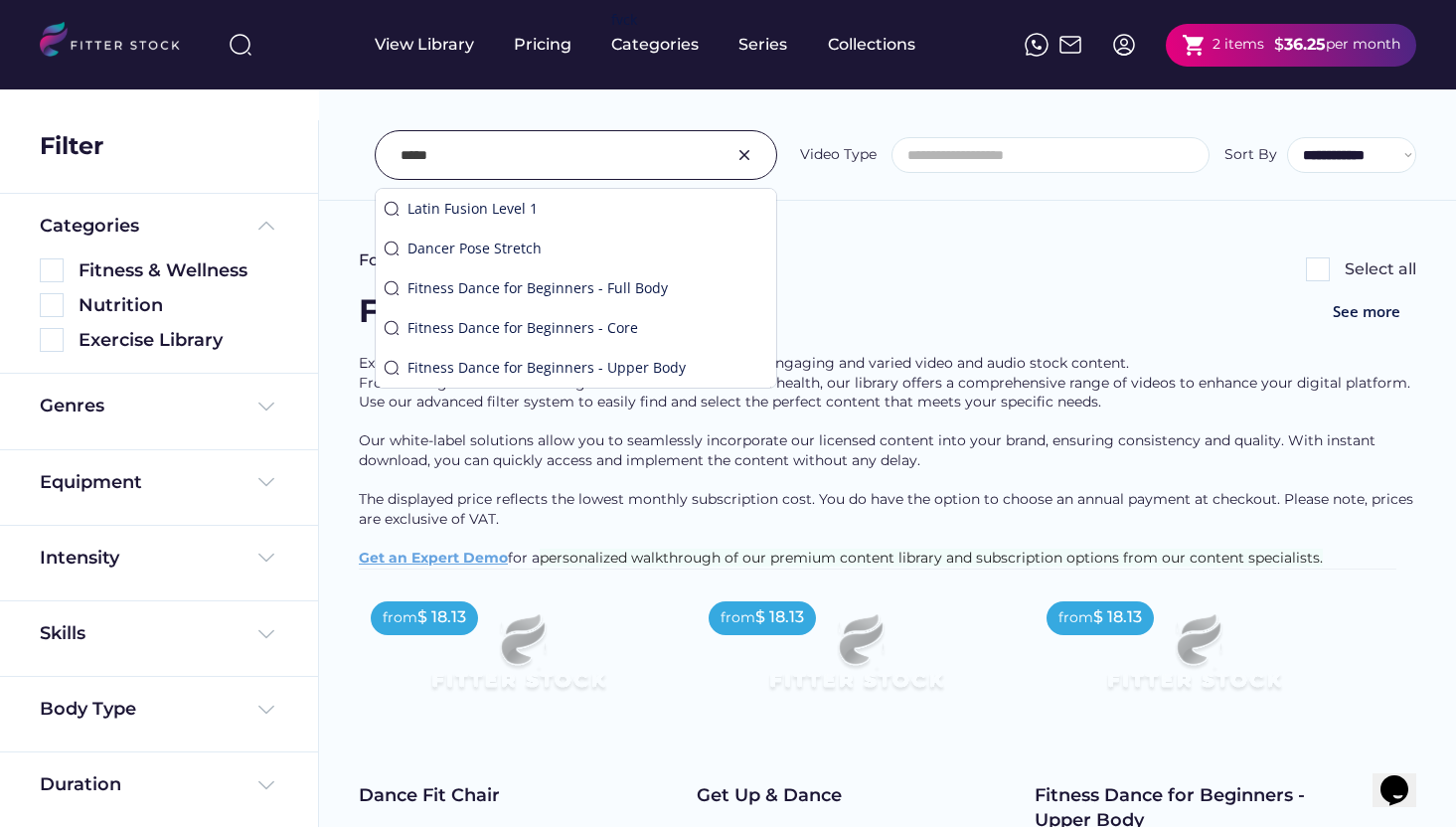 click at bounding box center [551, 155] 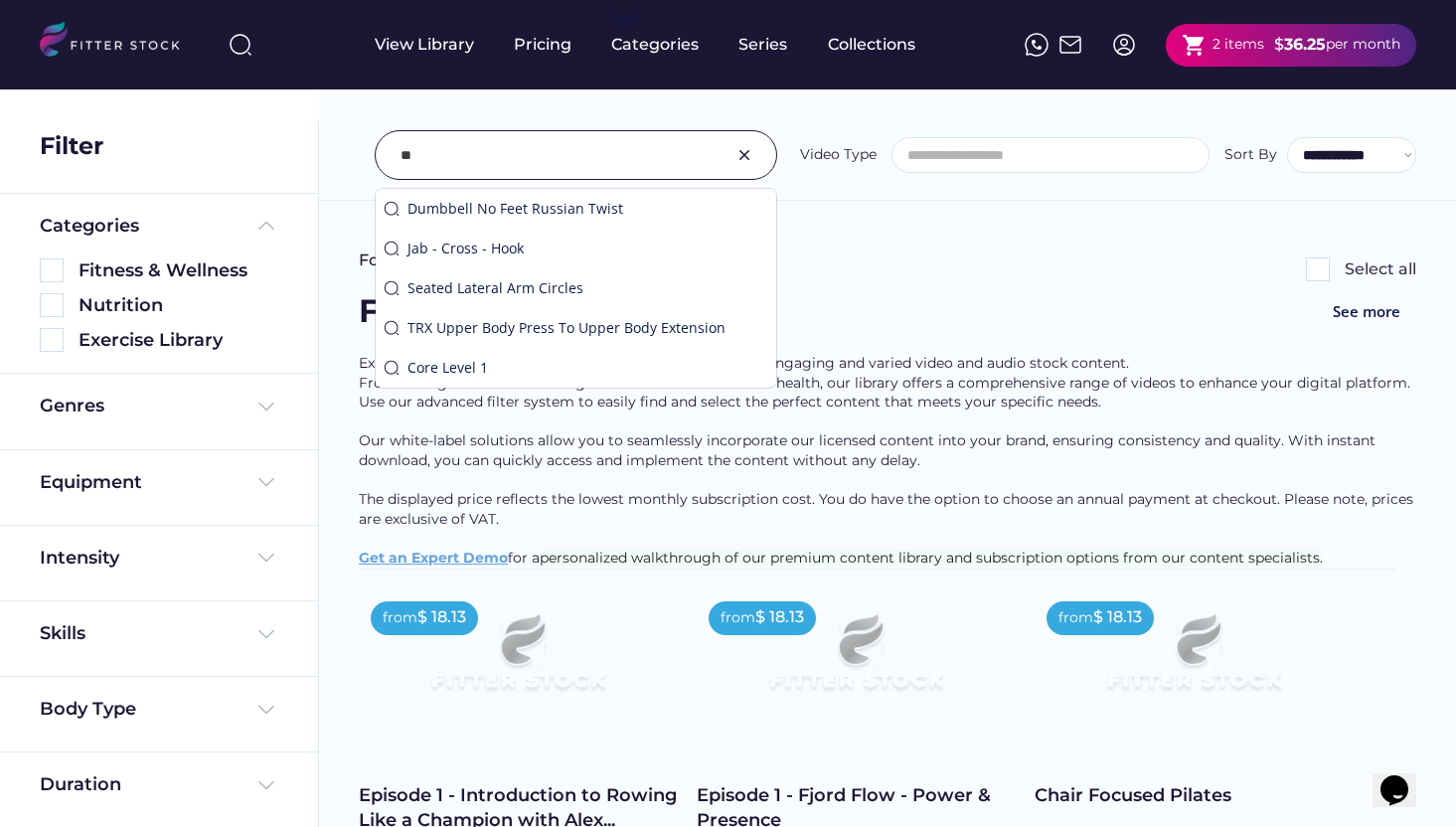 type on "*" 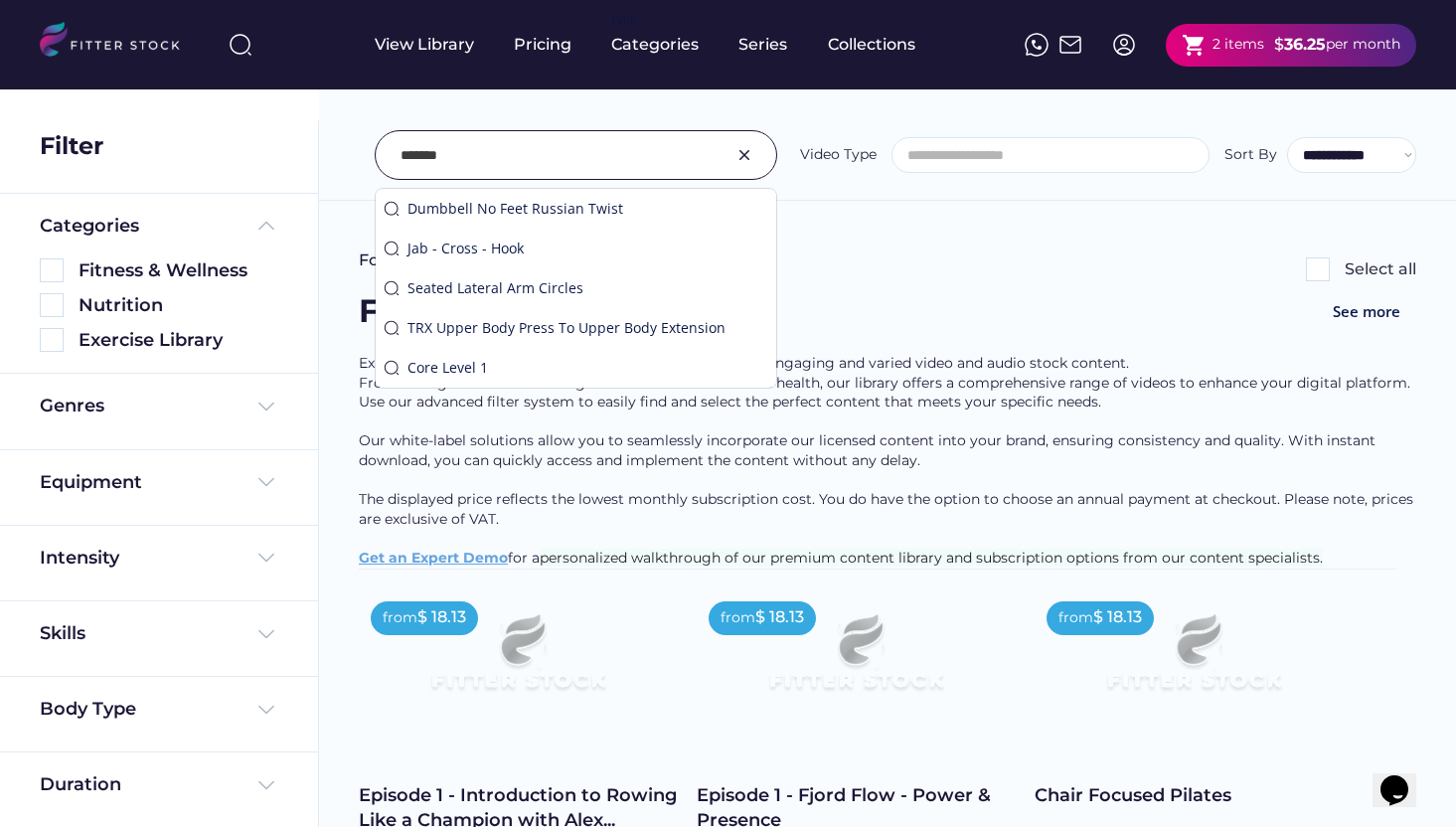 type on "*******" 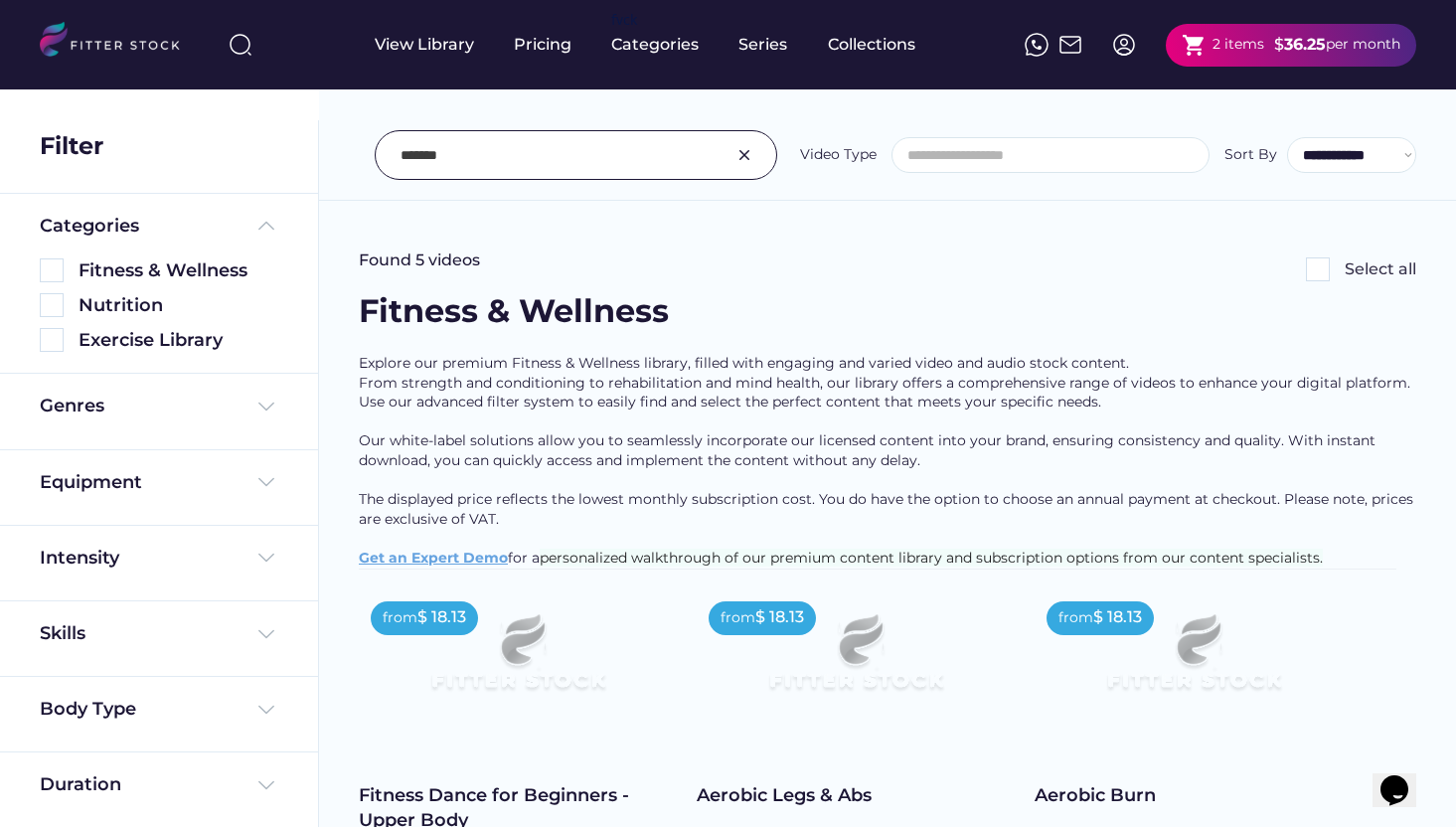 click at bounding box center [1318, 269] 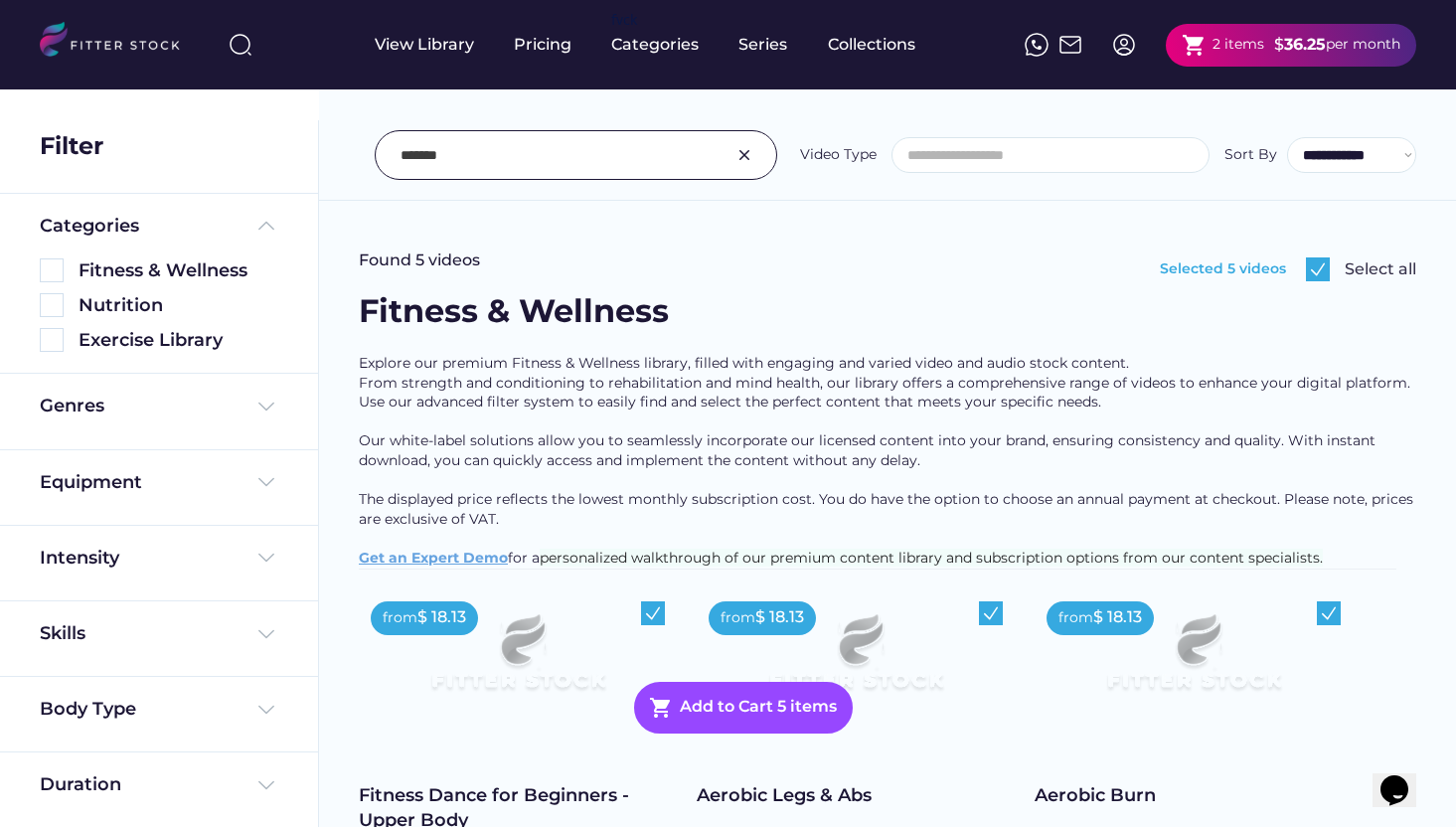 click at bounding box center [1318, 269] 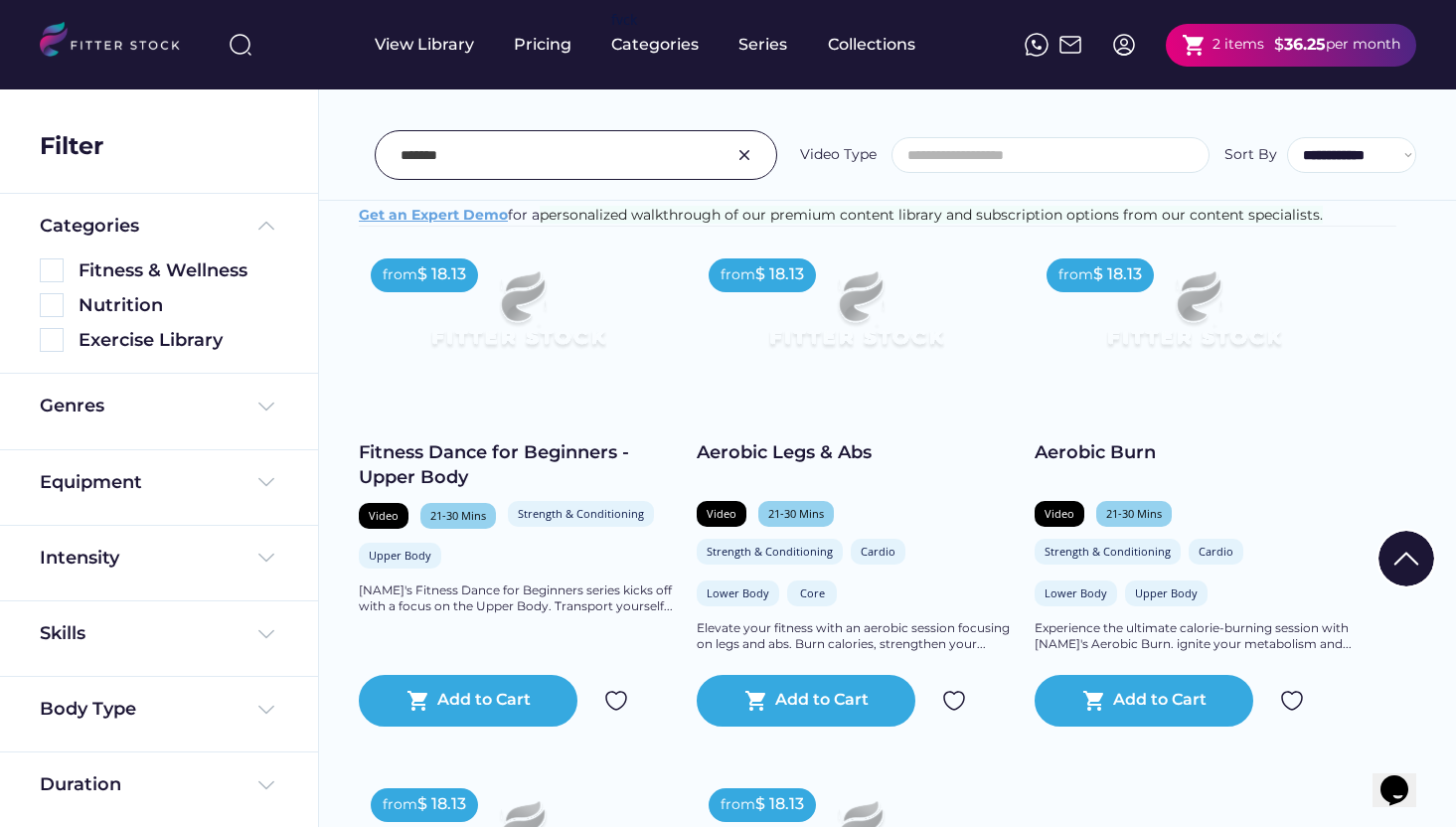 scroll, scrollTop: 614, scrollLeft: 0, axis: vertical 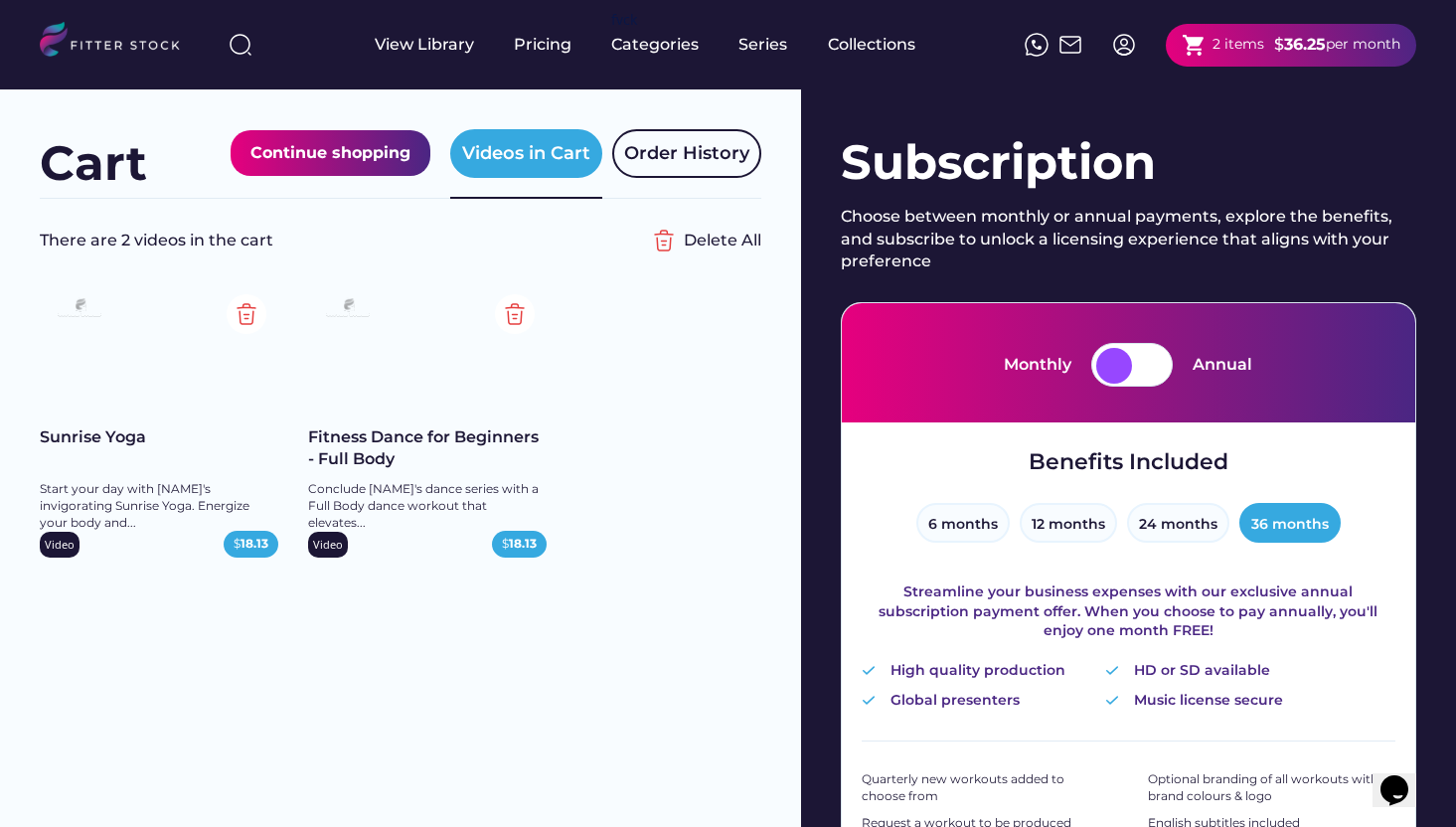 click on "Continue shopping" at bounding box center [330, 153] 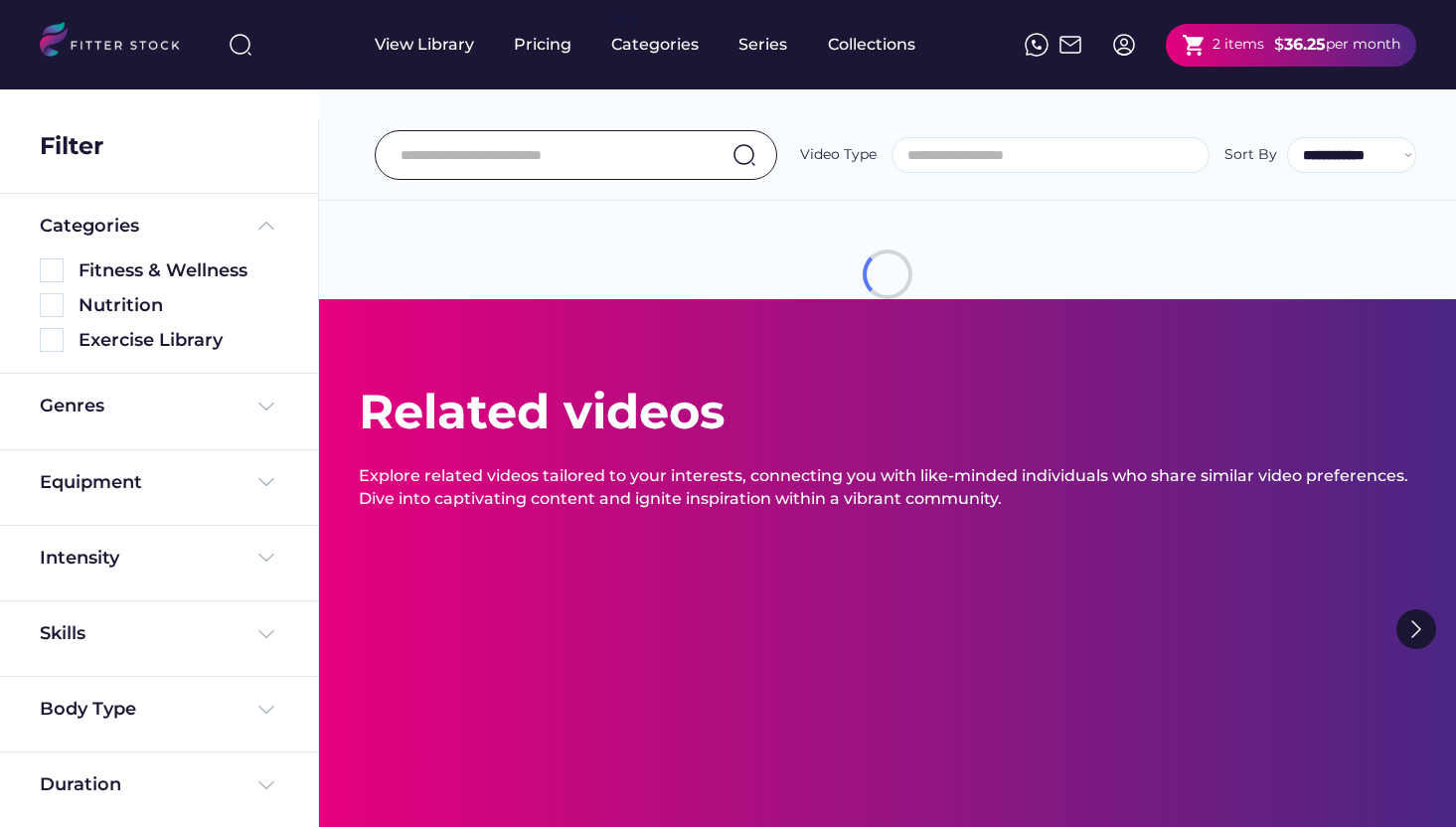 select 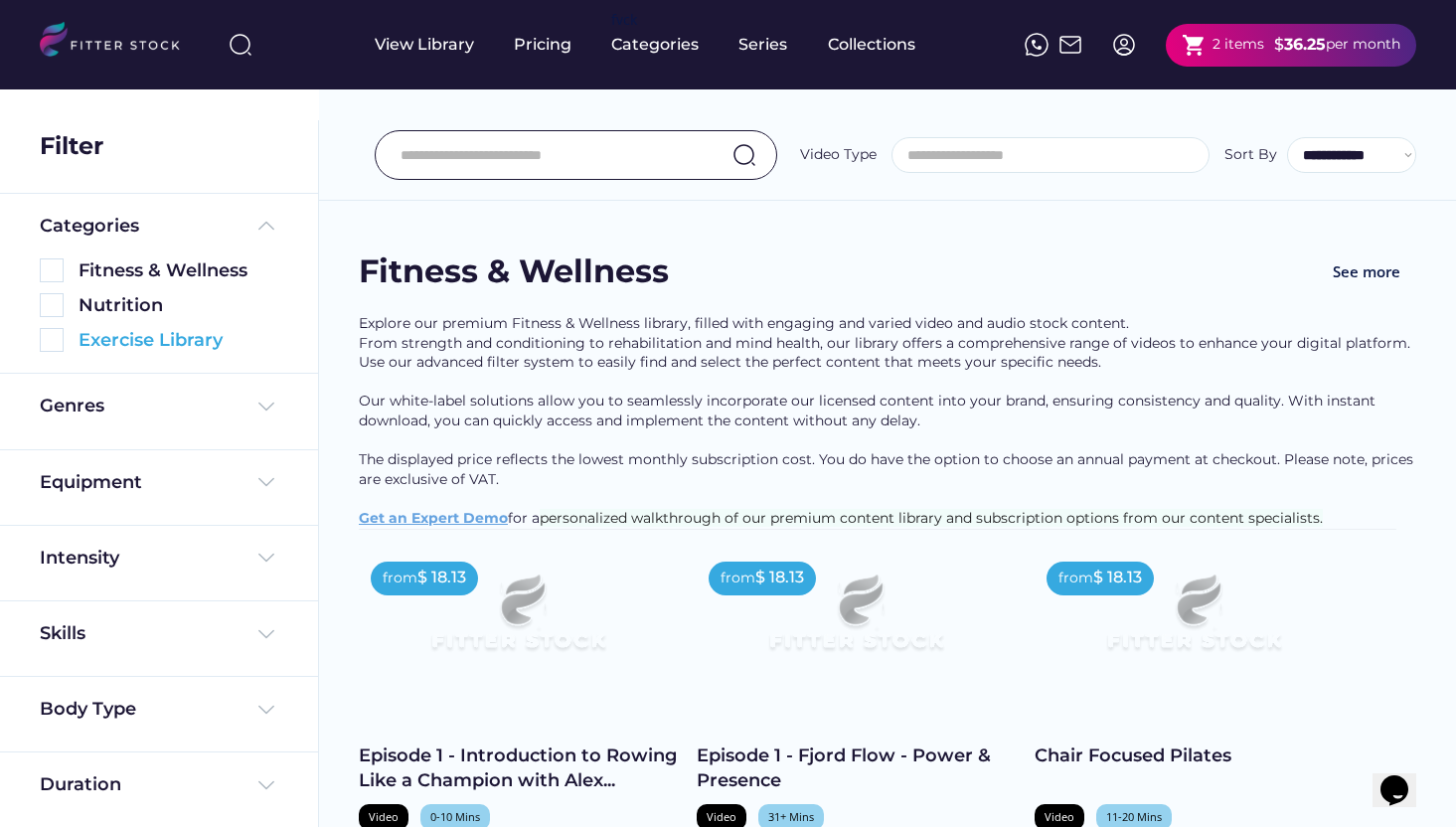 scroll, scrollTop: 0, scrollLeft: 0, axis: both 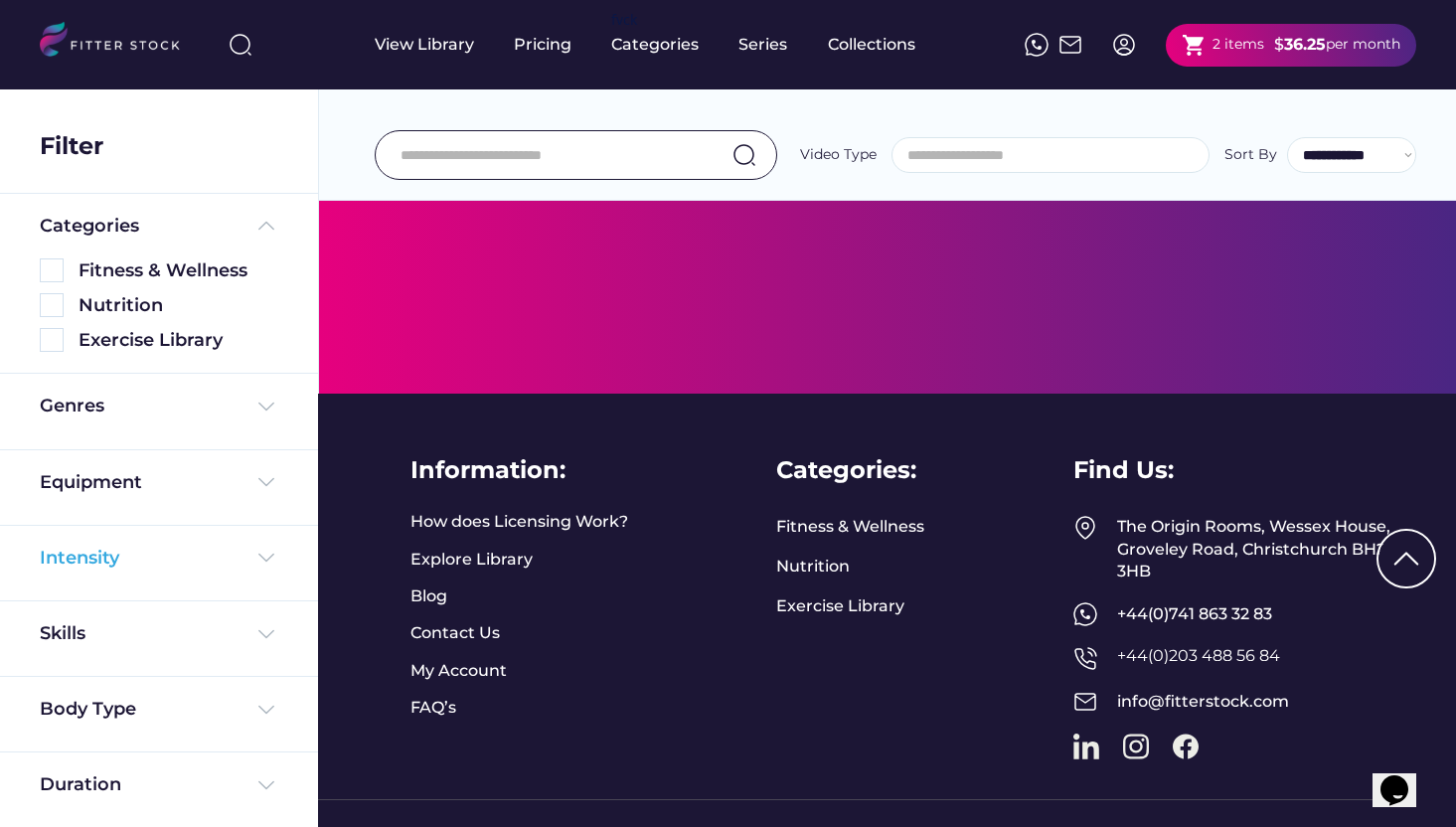 click at bounding box center [266, 558] 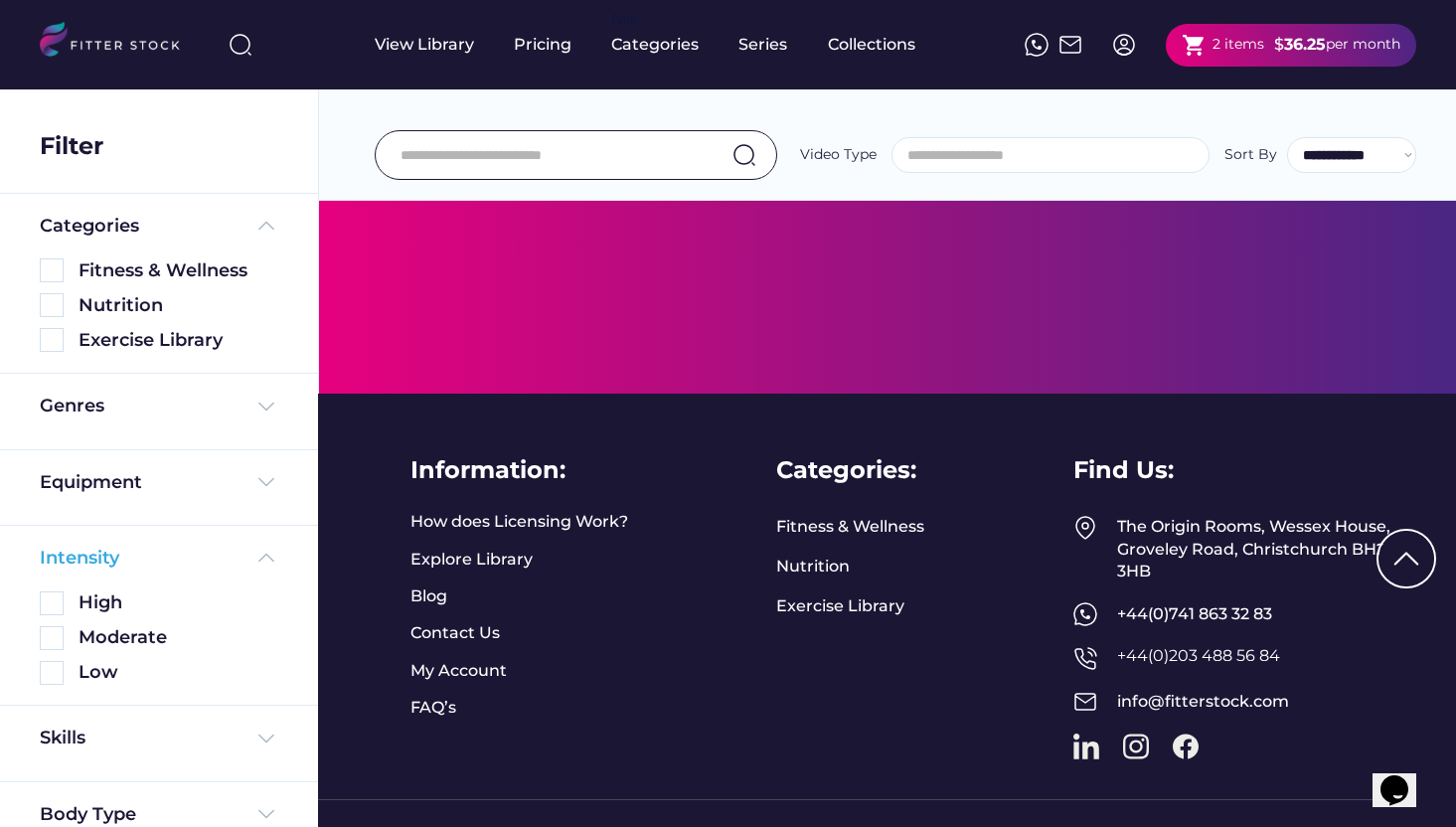 click at bounding box center (266, 558) 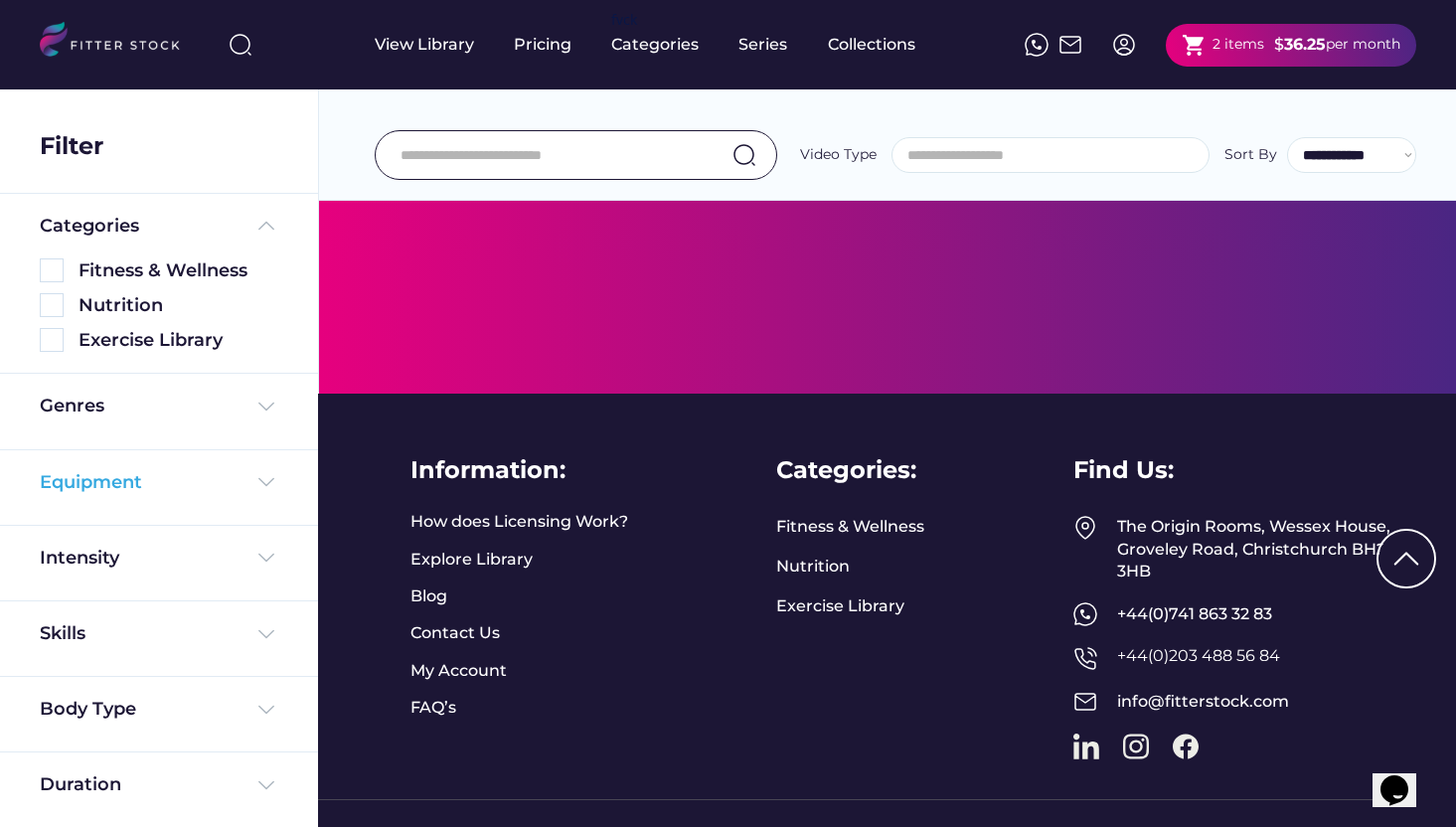 click at bounding box center [266, 482] 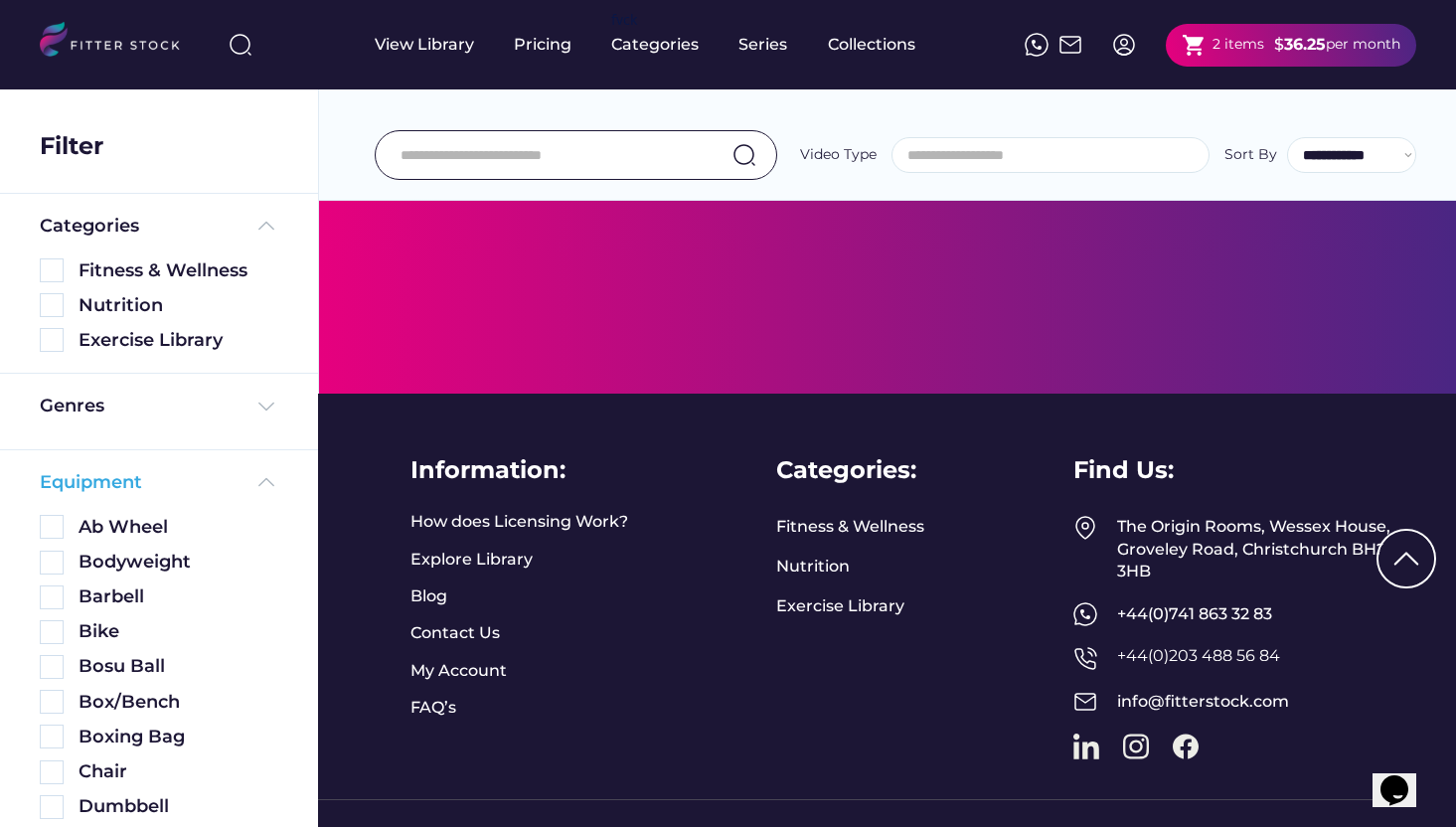 click at bounding box center (266, 482) 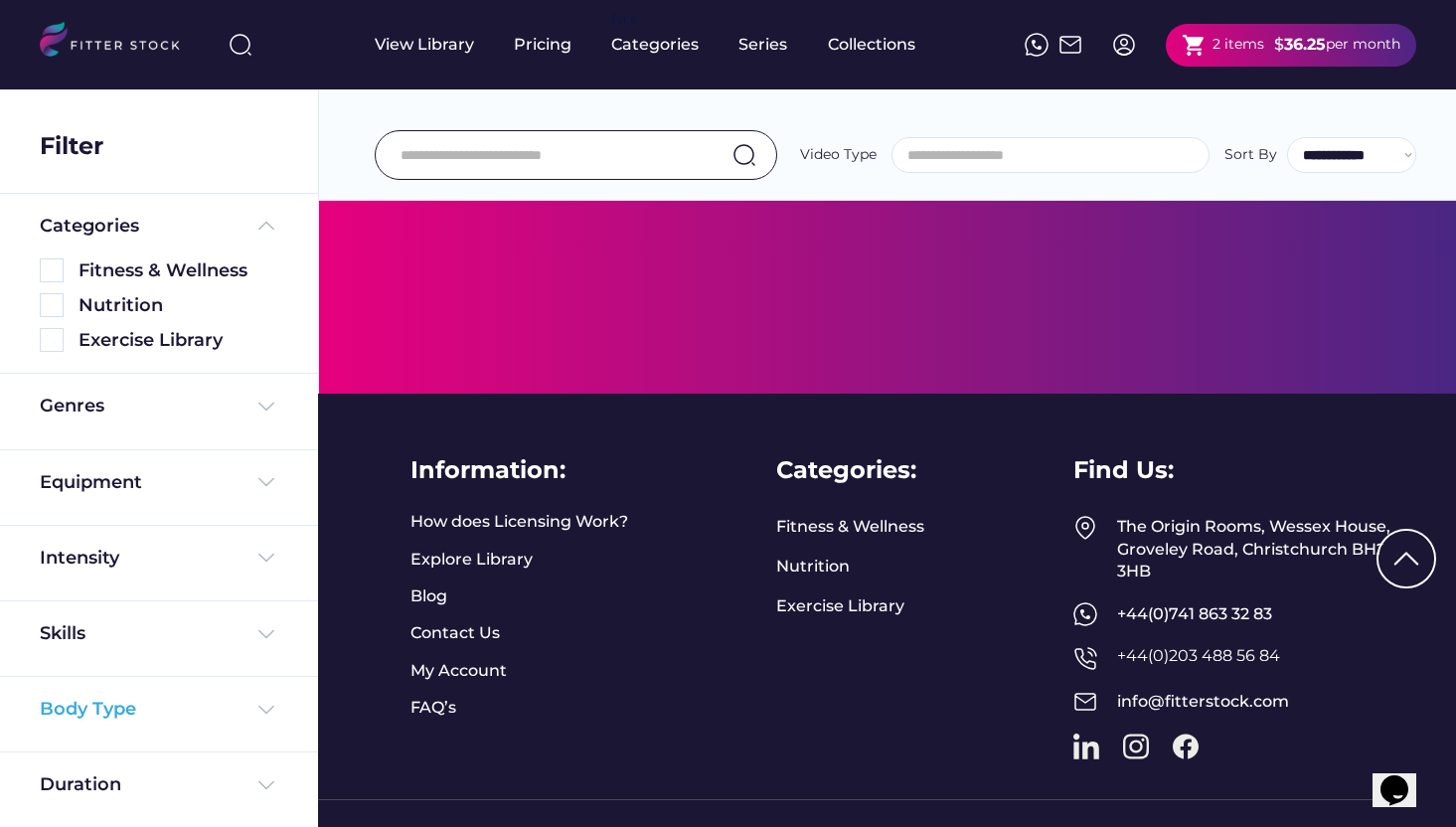 click on "Body Type" at bounding box center (159, 709) 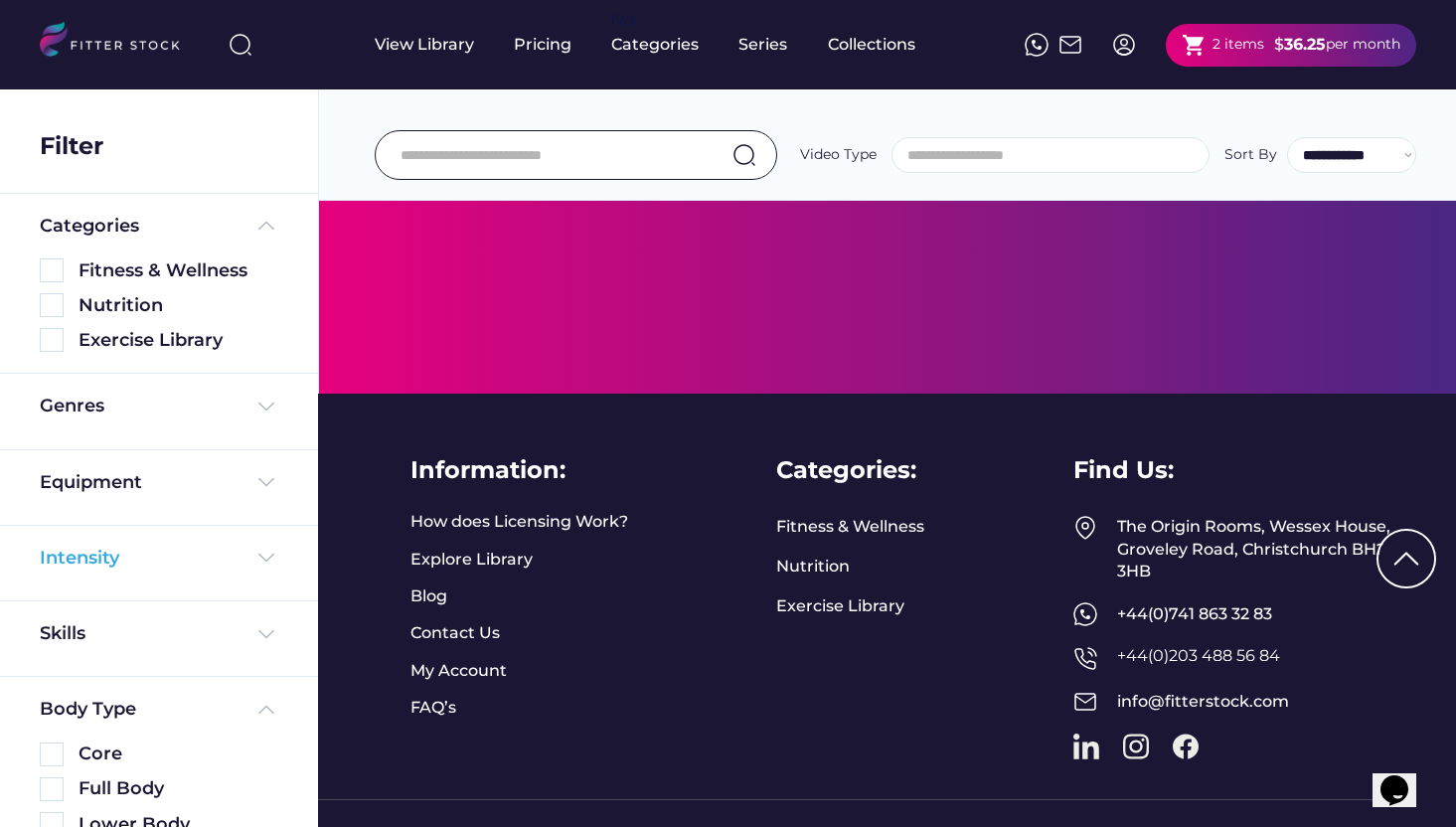 click at bounding box center [266, 558] 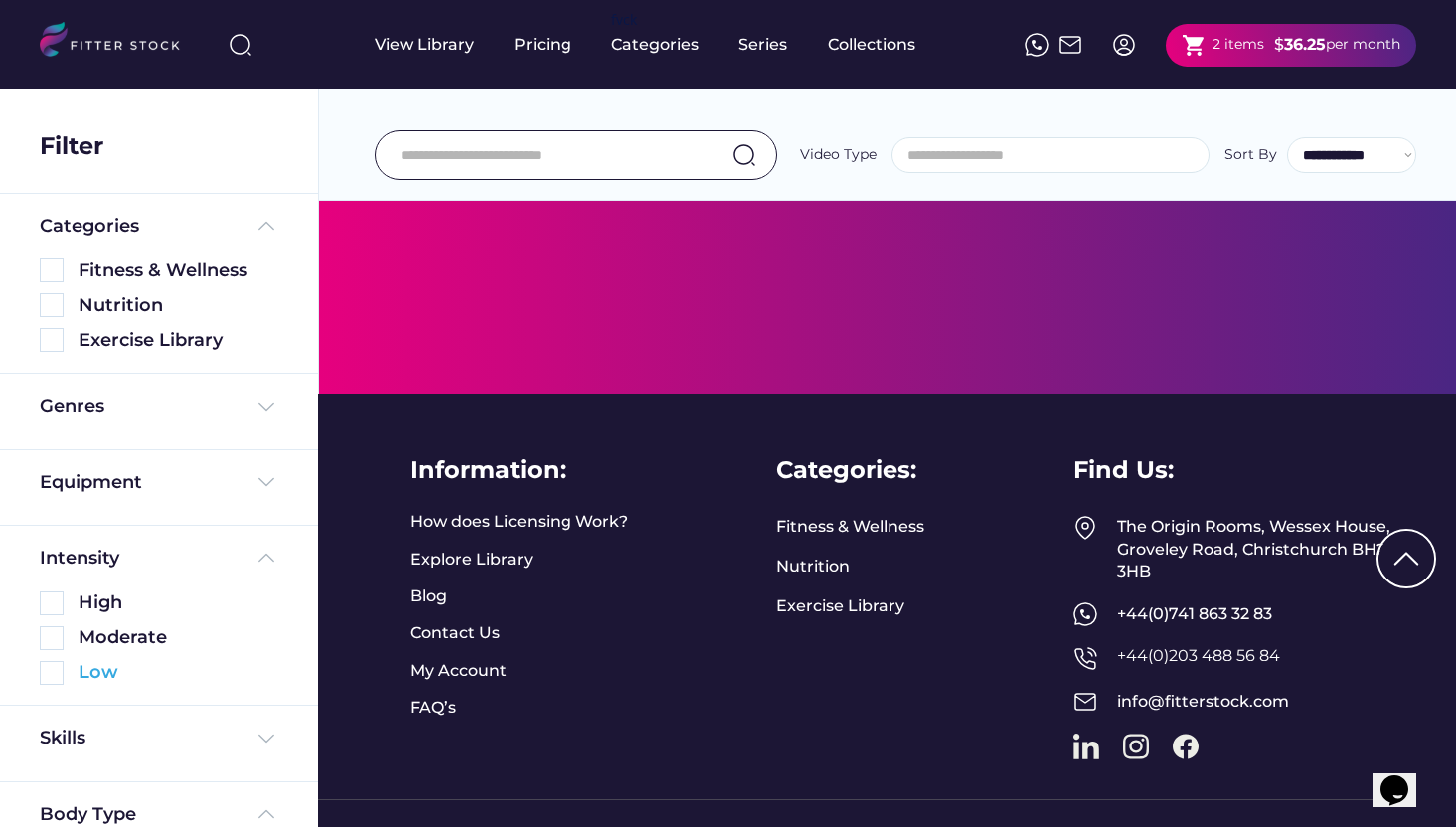 click on "Low" at bounding box center [178, 672] 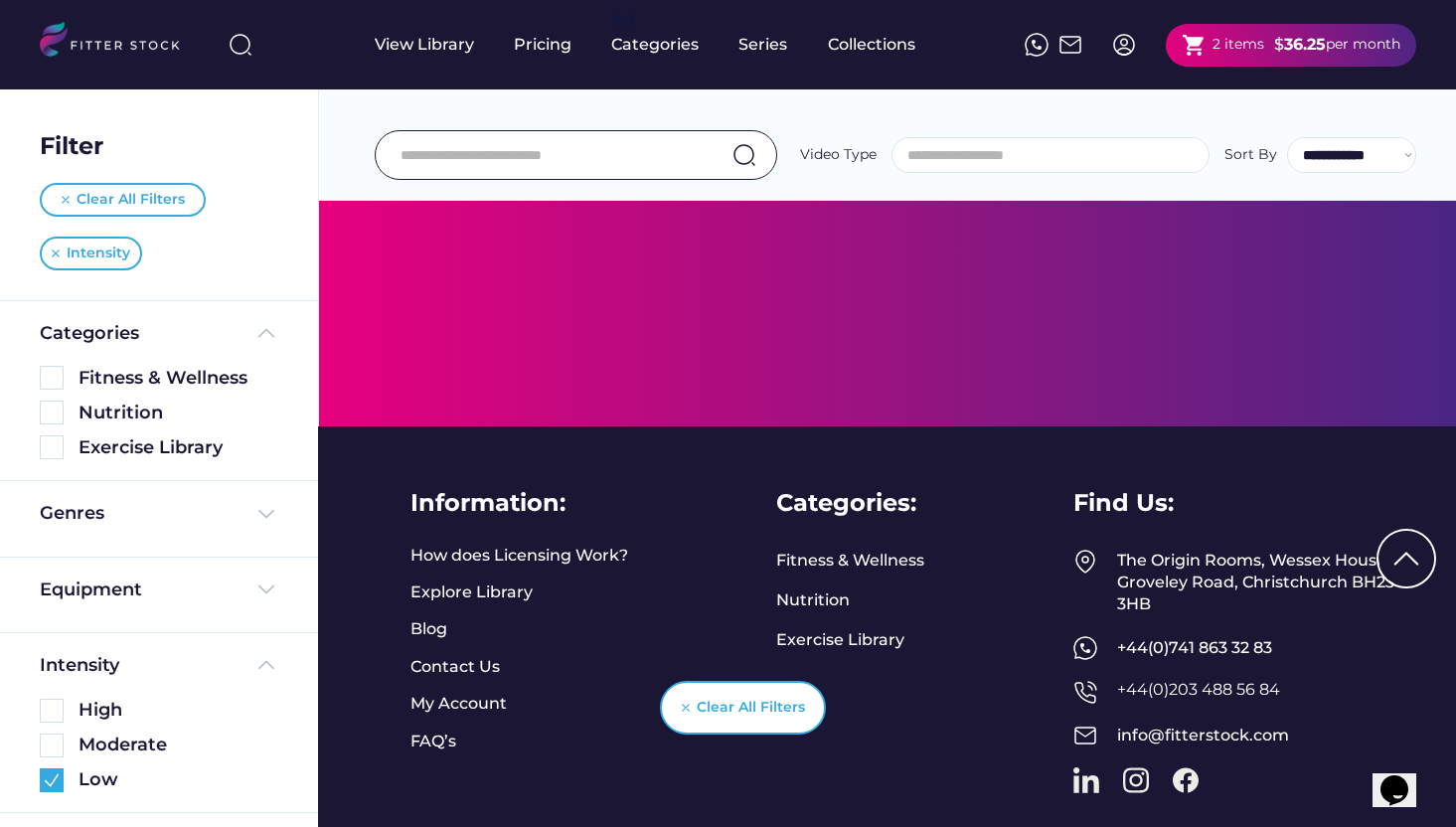 scroll, scrollTop: 3653, scrollLeft: 0, axis: vertical 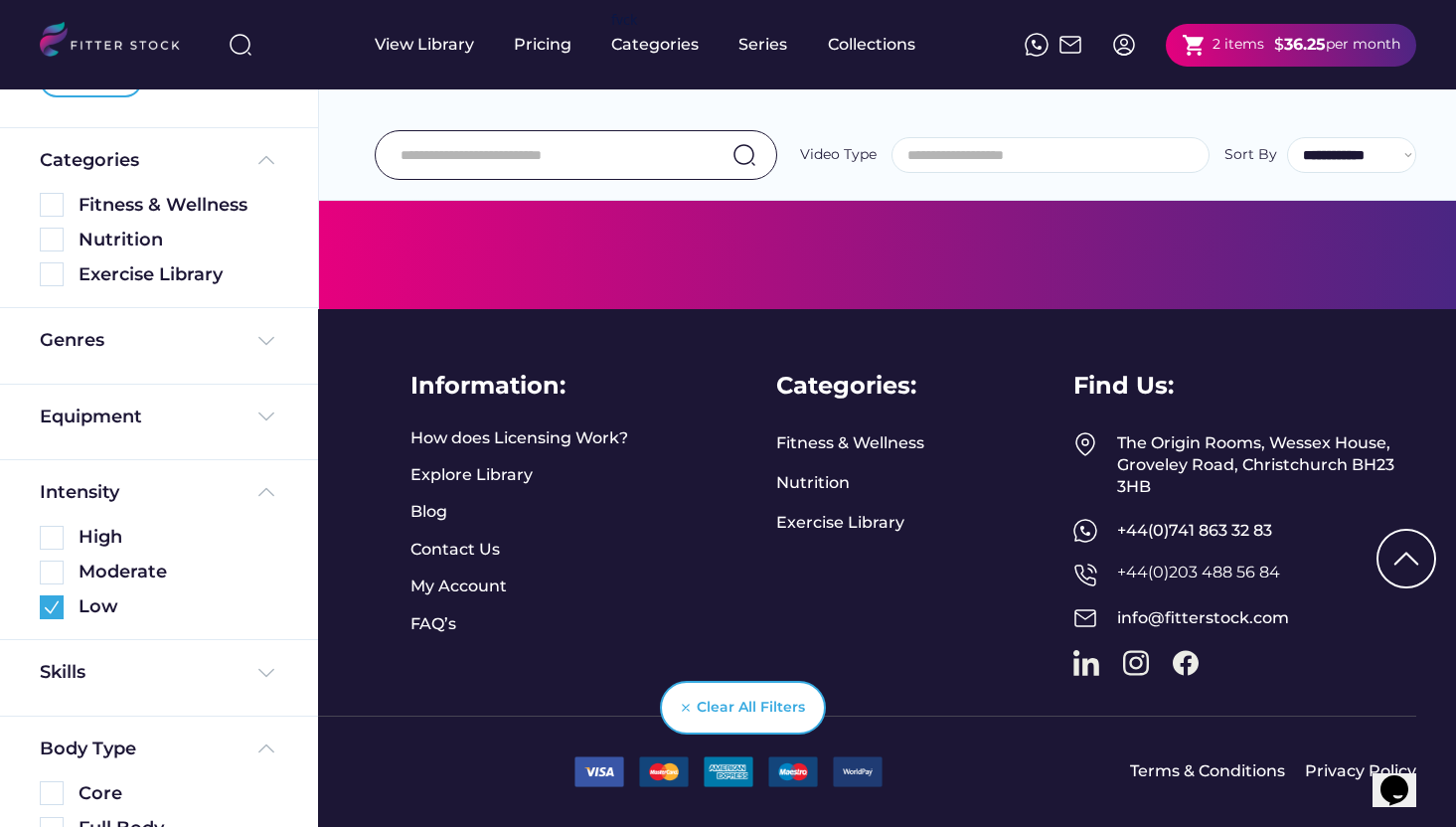 click on "Intensity High Moderate Low" at bounding box center (159, 551) 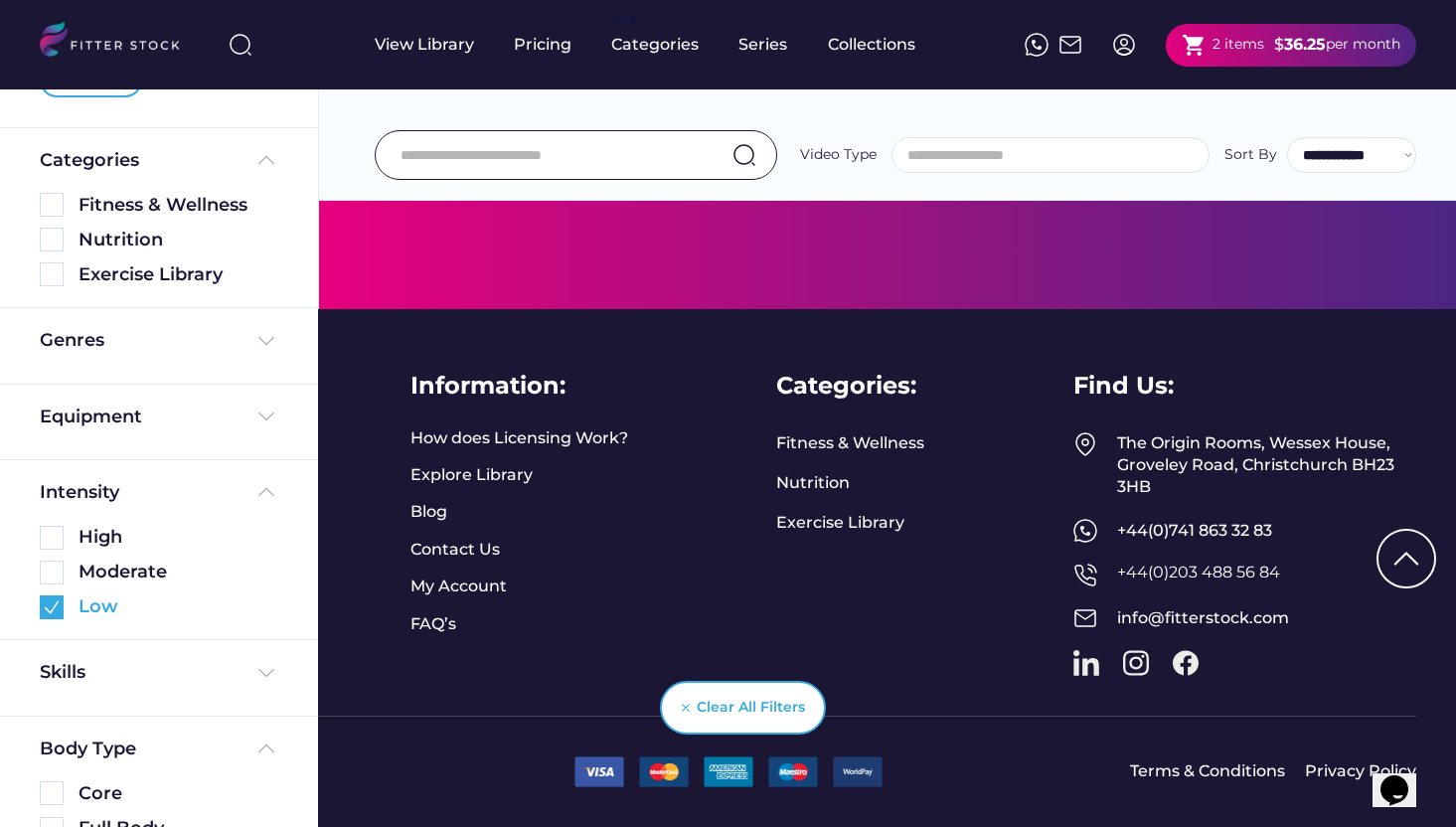 click at bounding box center (52, 607) 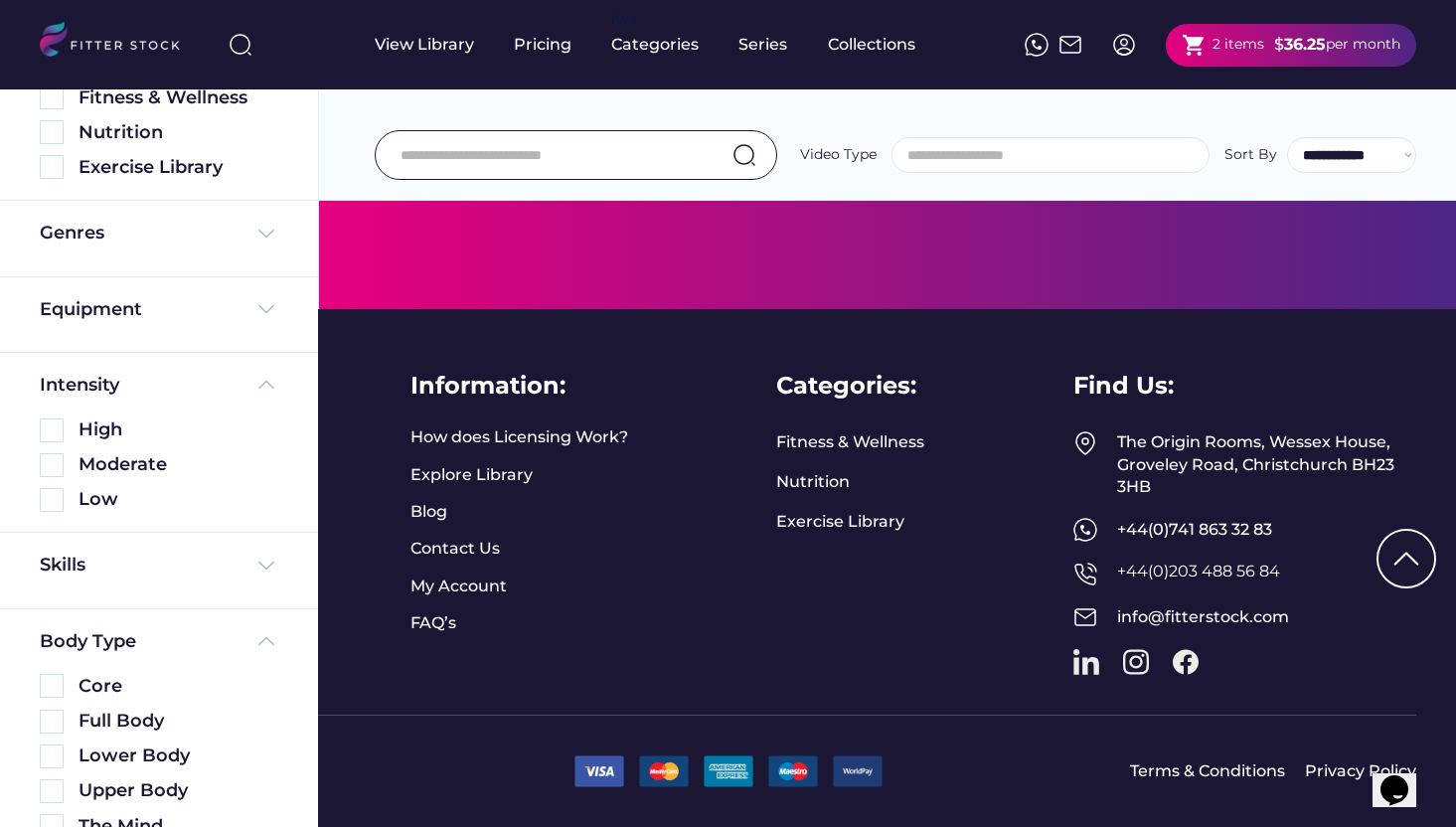 click at bounding box center (551, 155) 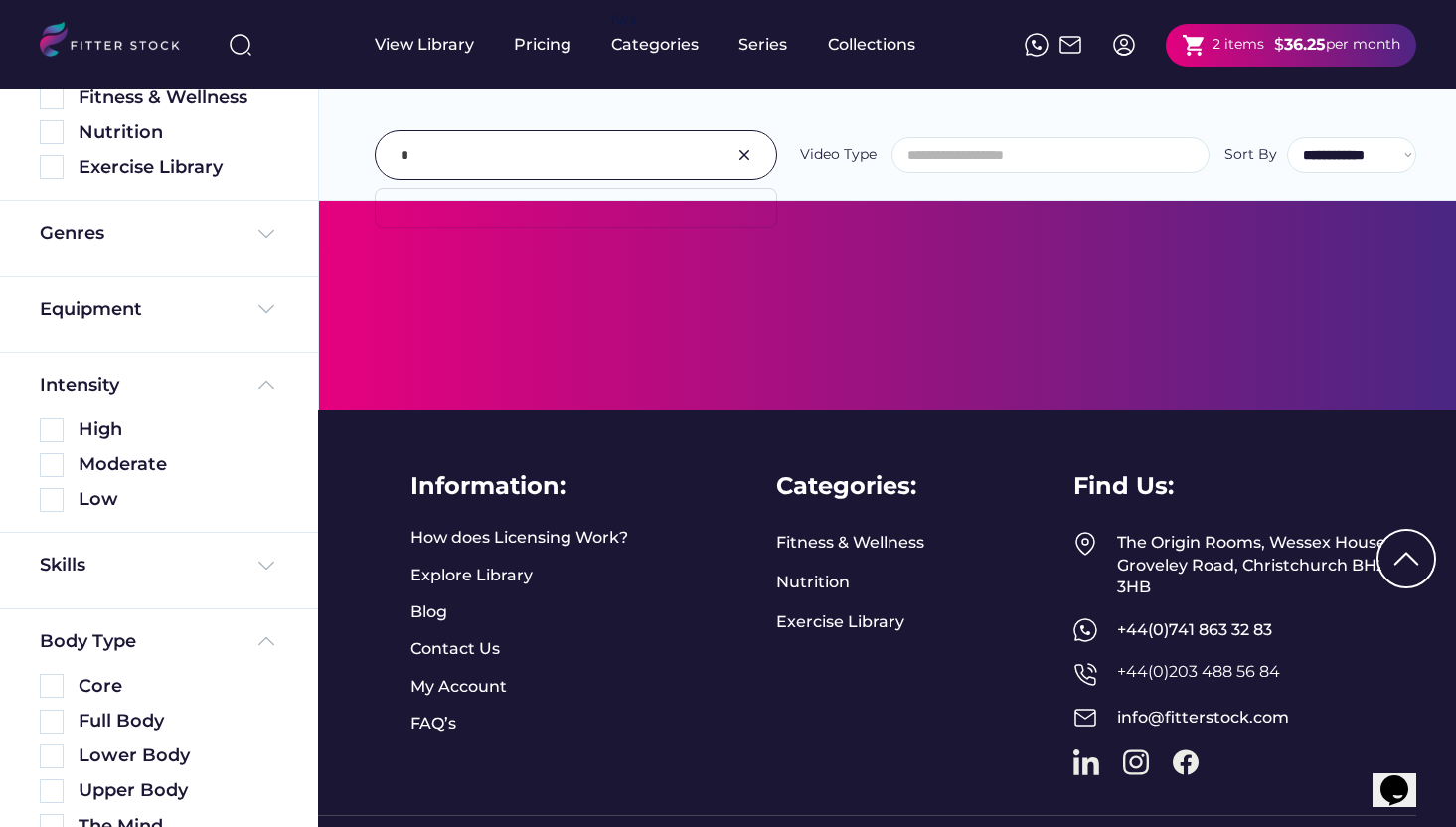 scroll, scrollTop: 4993, scrollLeft: 0, axis: vertical 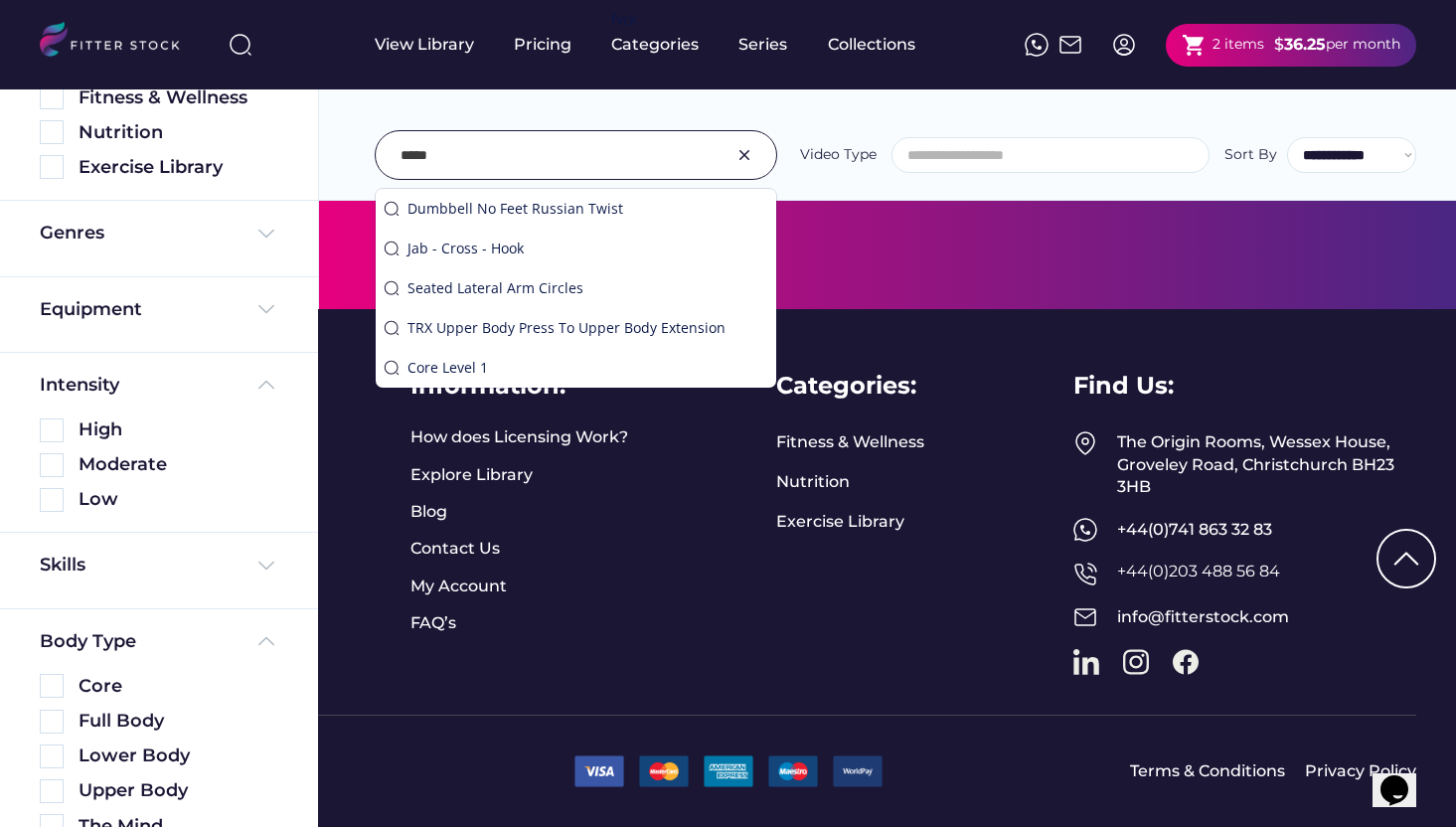 type on "*****" 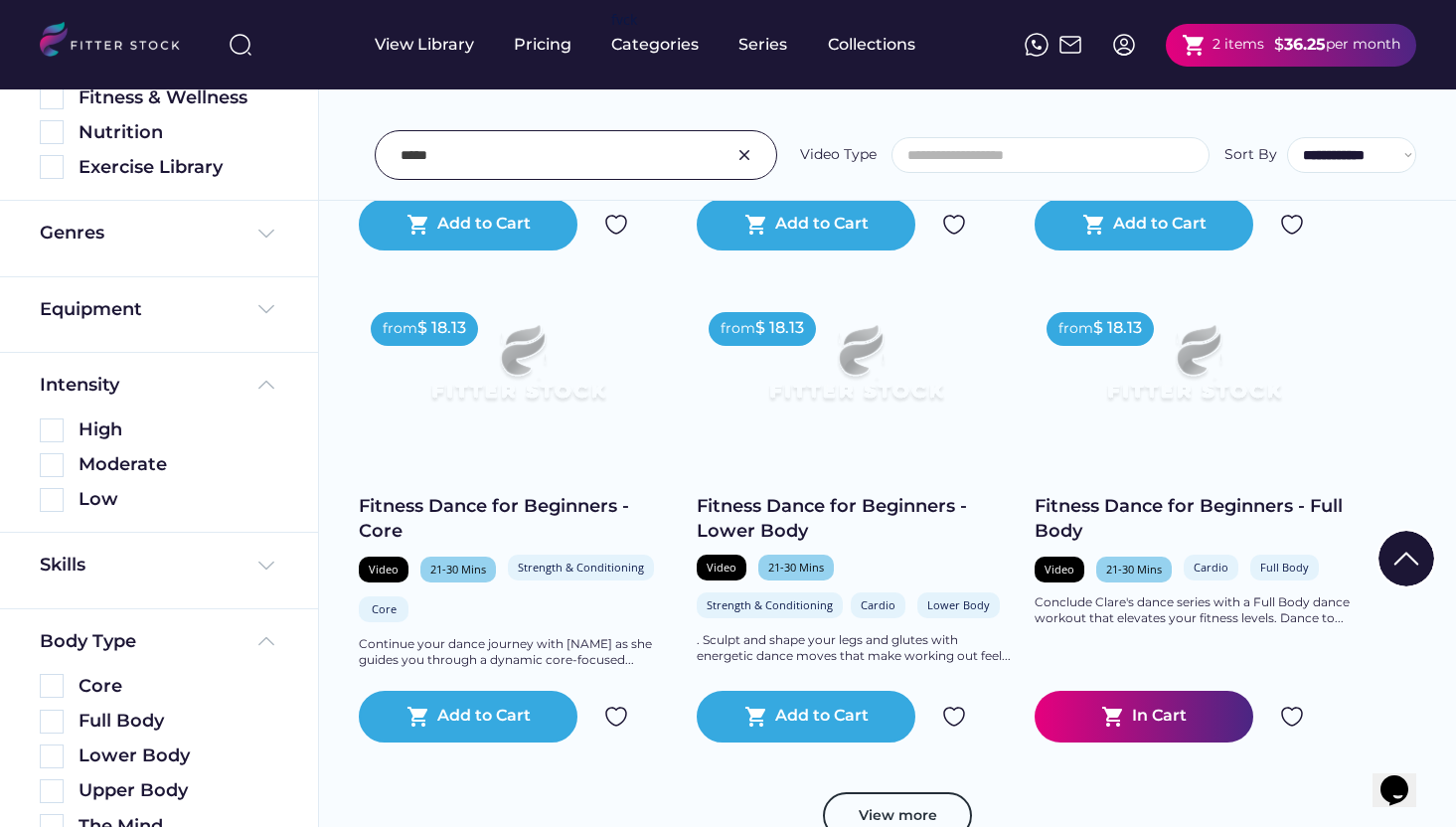 scroll, scrollTop: 797, scrollLeft: 0, axis: vertical 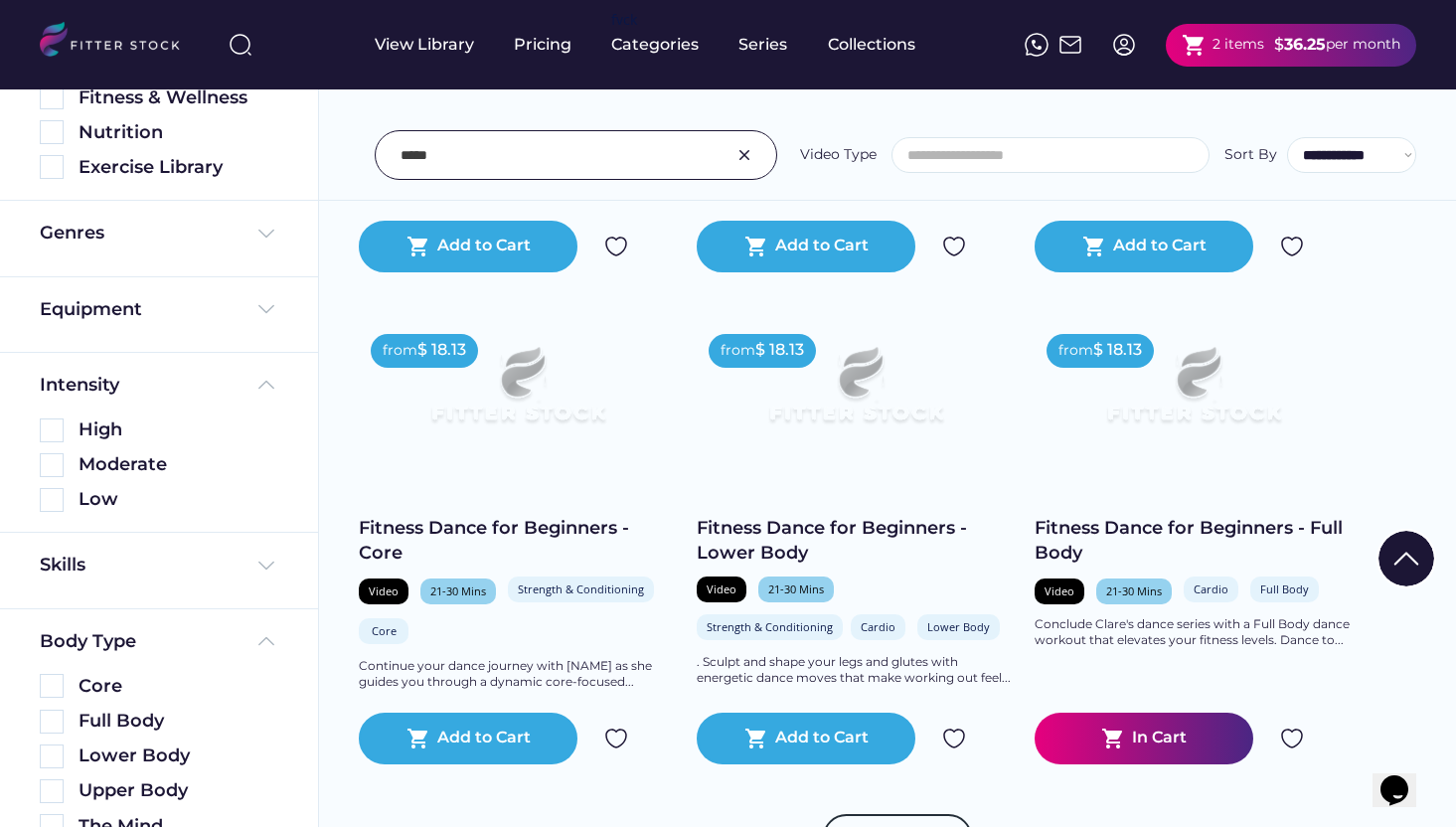click on "Video 21-30 Mins Strength & Conditioning Mind Health Core The Mind" at bounding box center (518, 612) 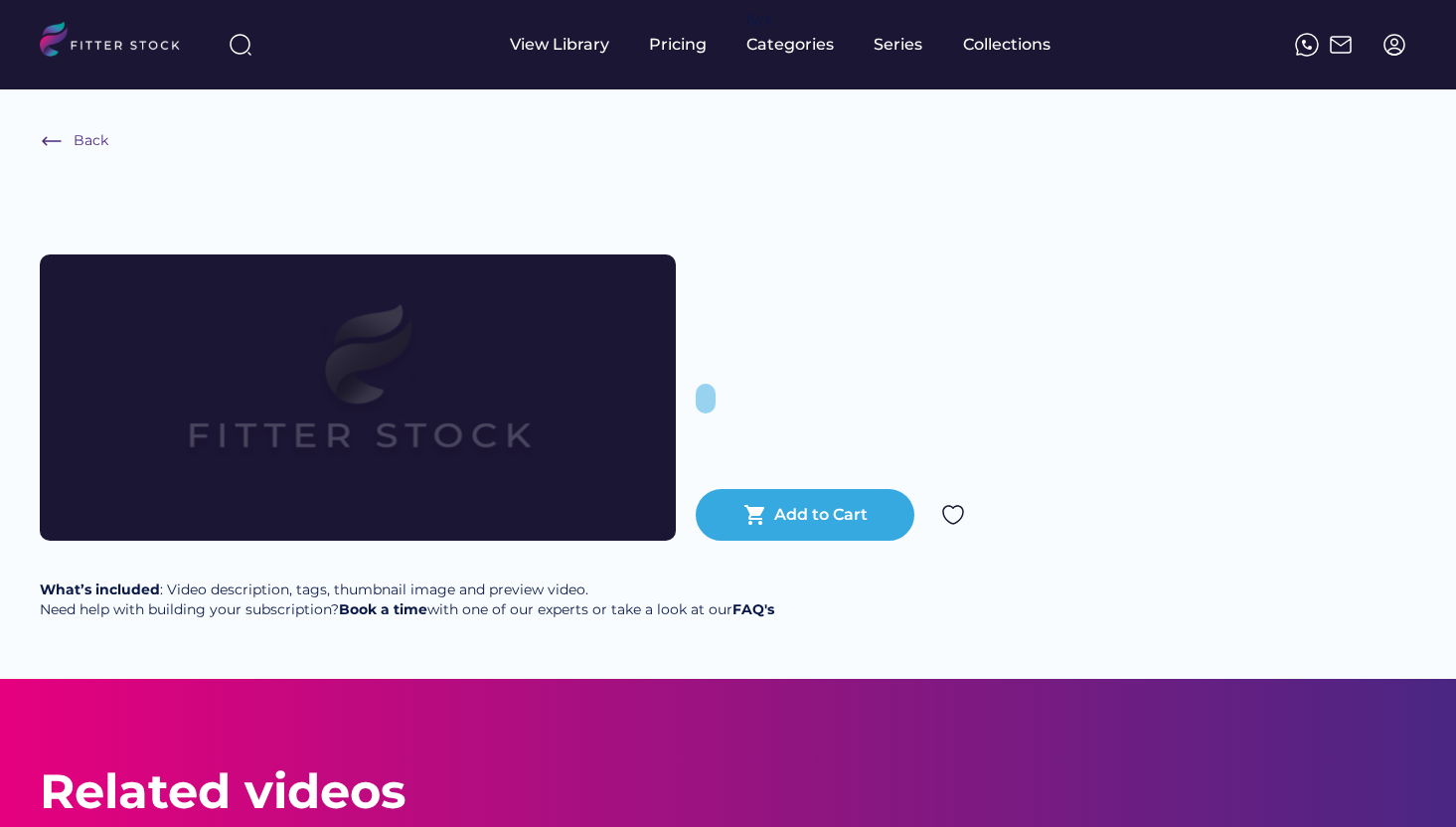 scroll, scrollTop: 0, scrollLeft: 0, axis: both 